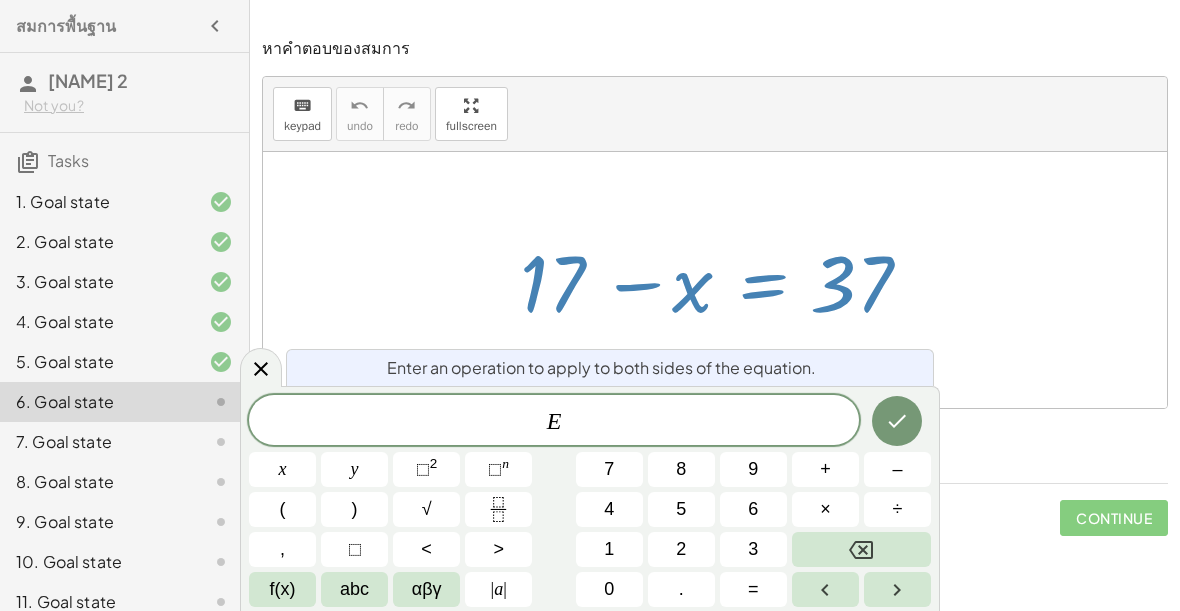 scroll, scrollTop: 0, scrollLeft: 0, axis: both 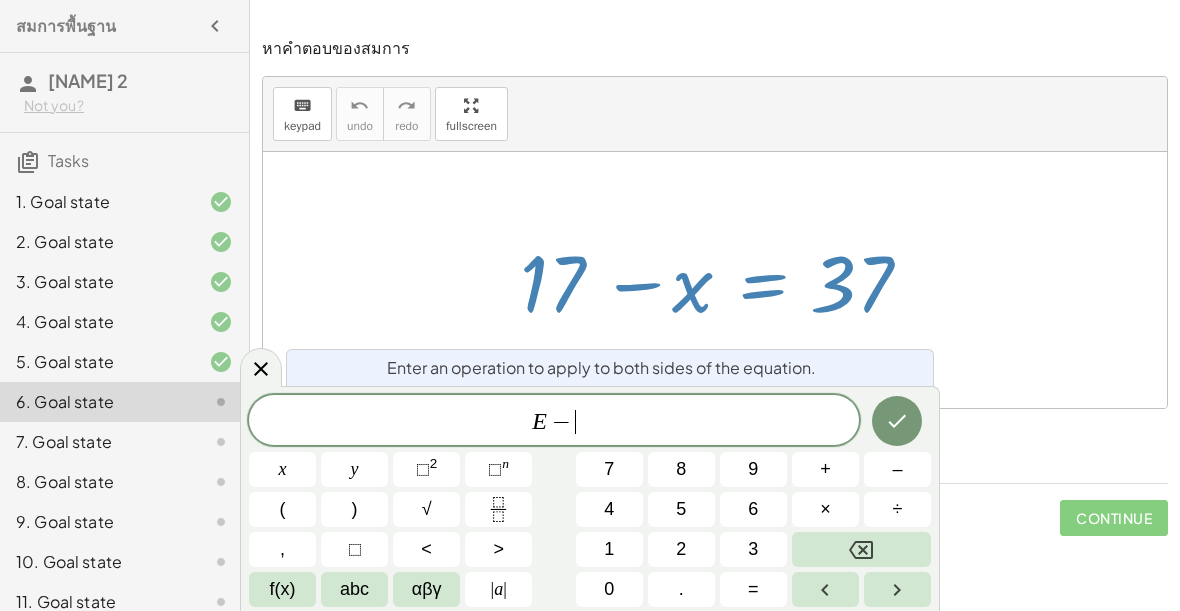 click on "1" at bounding box center [609, 549] 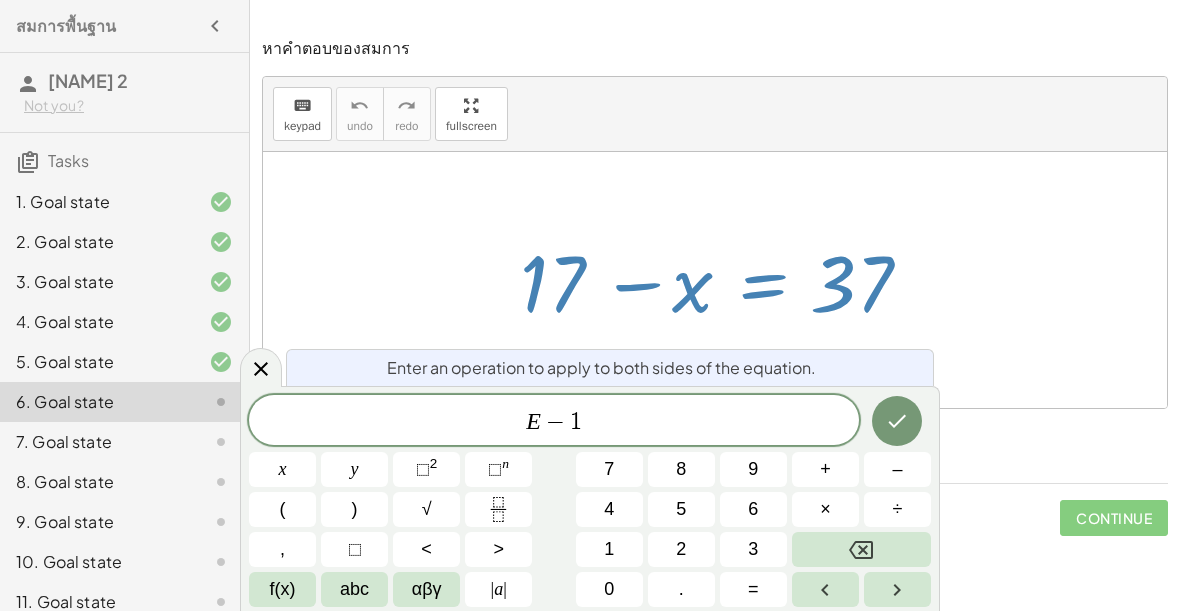click on "7" at bounding box center (609, 469) 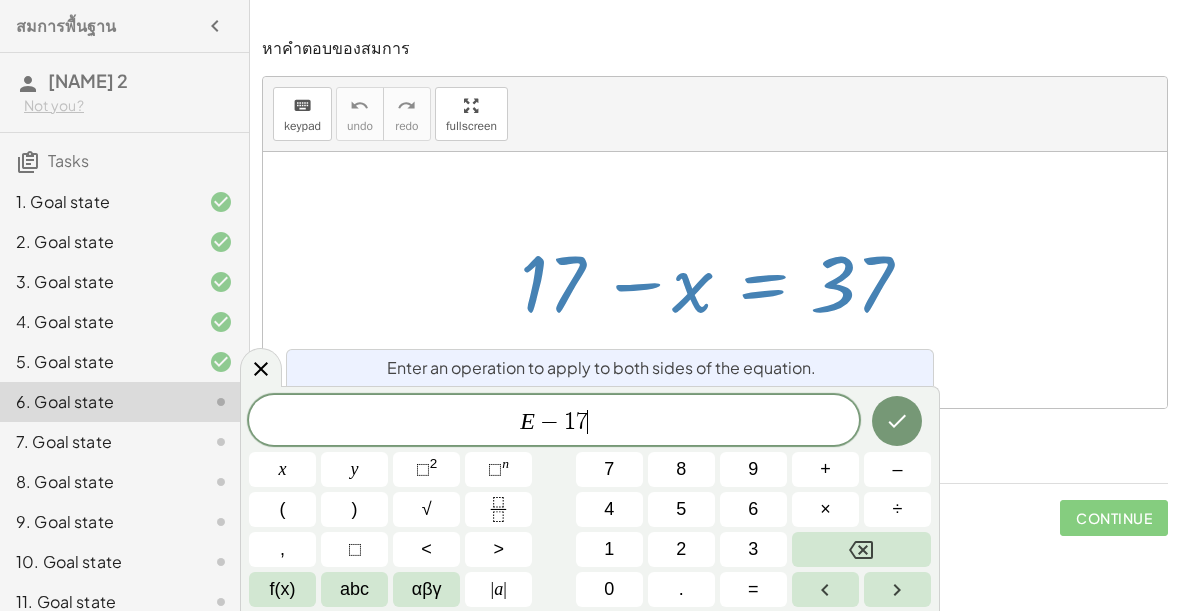 click 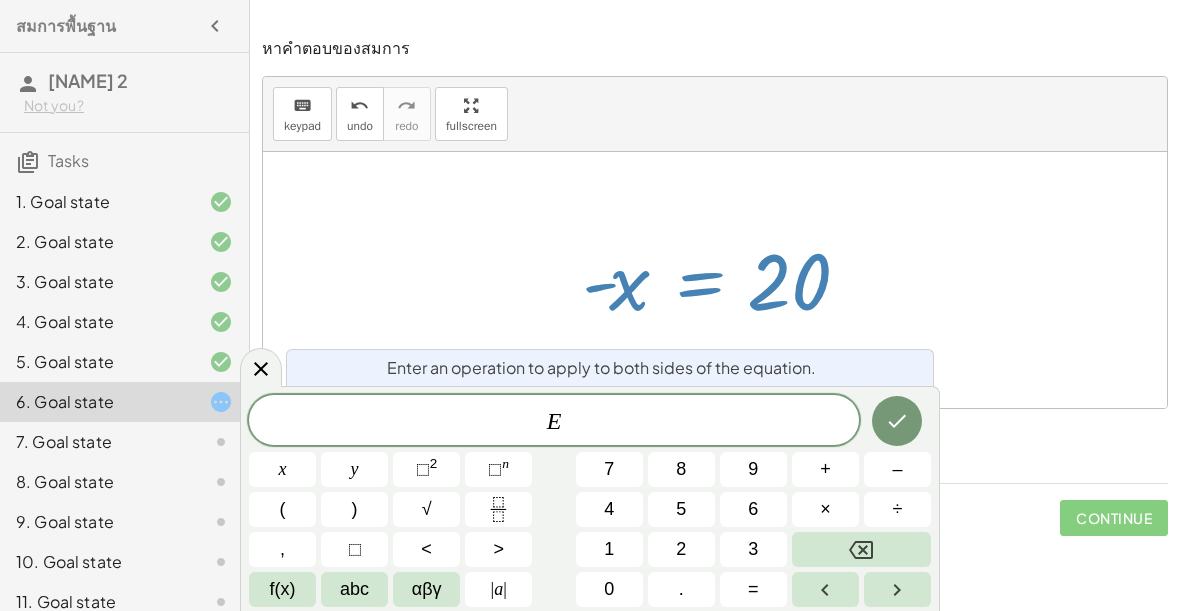 click on "×" at bounding box center (825, 509) 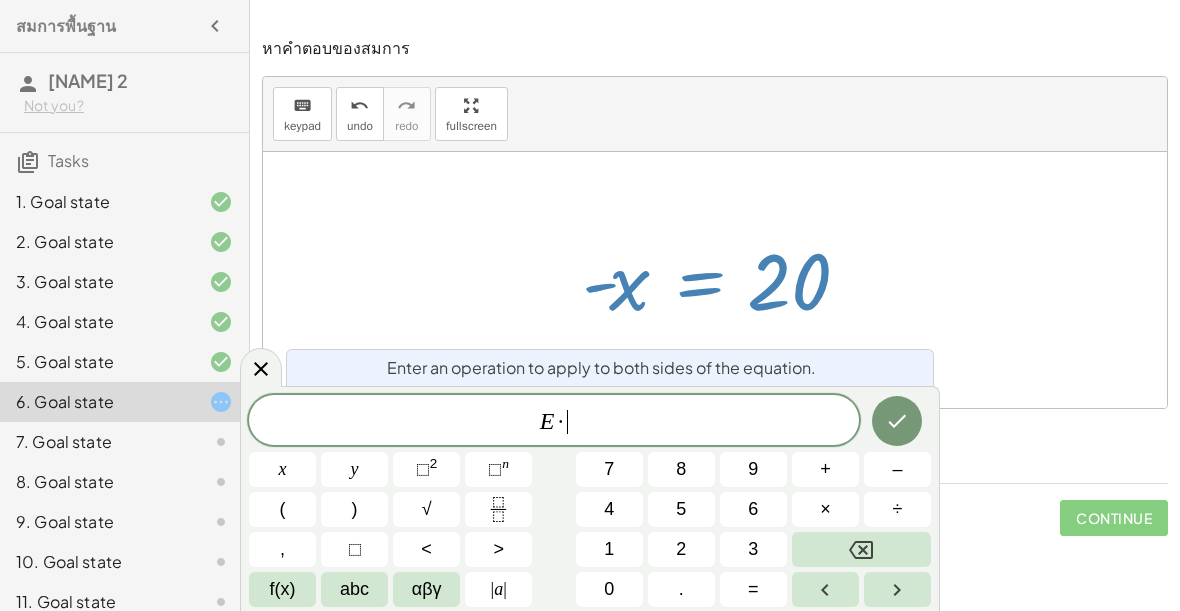 click on "–" at bounding box center (897, 469) 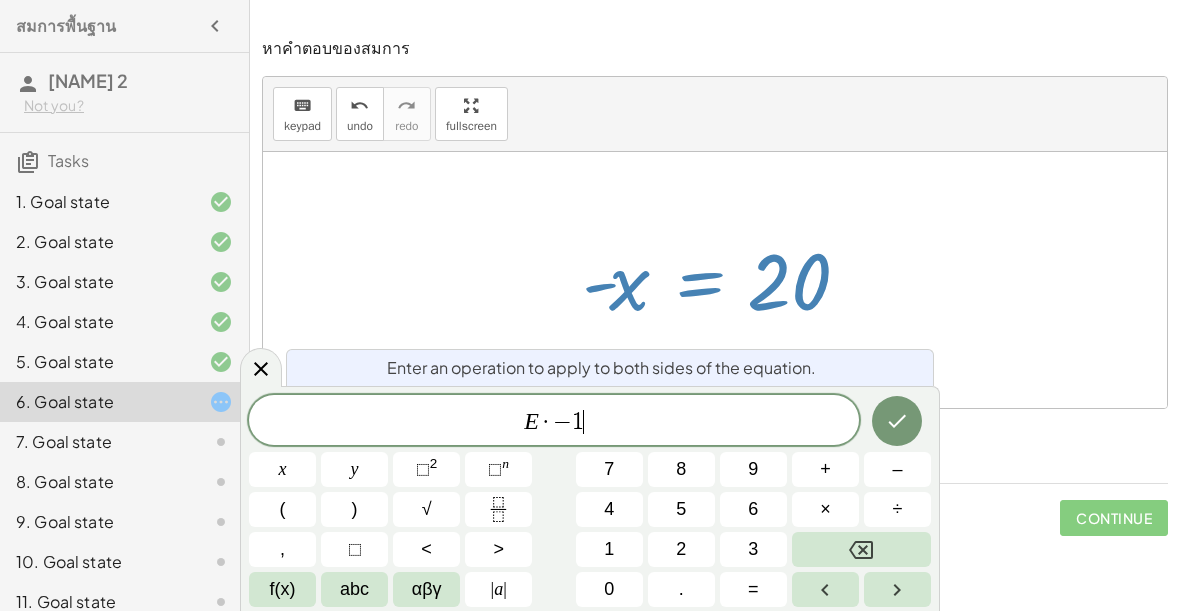 click 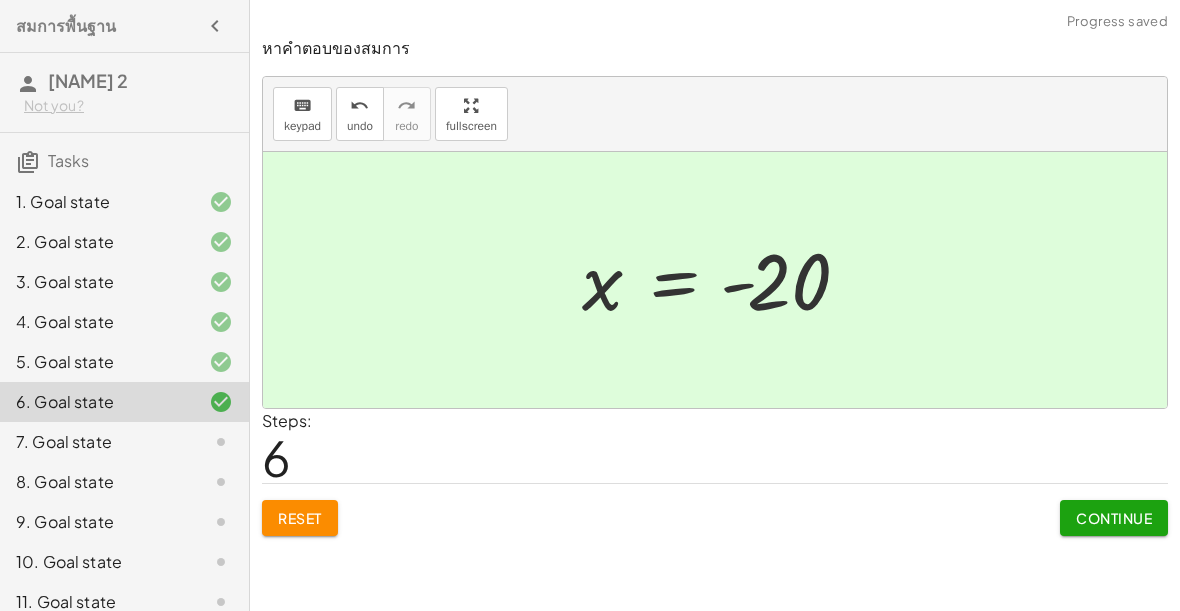 click on "Continue" 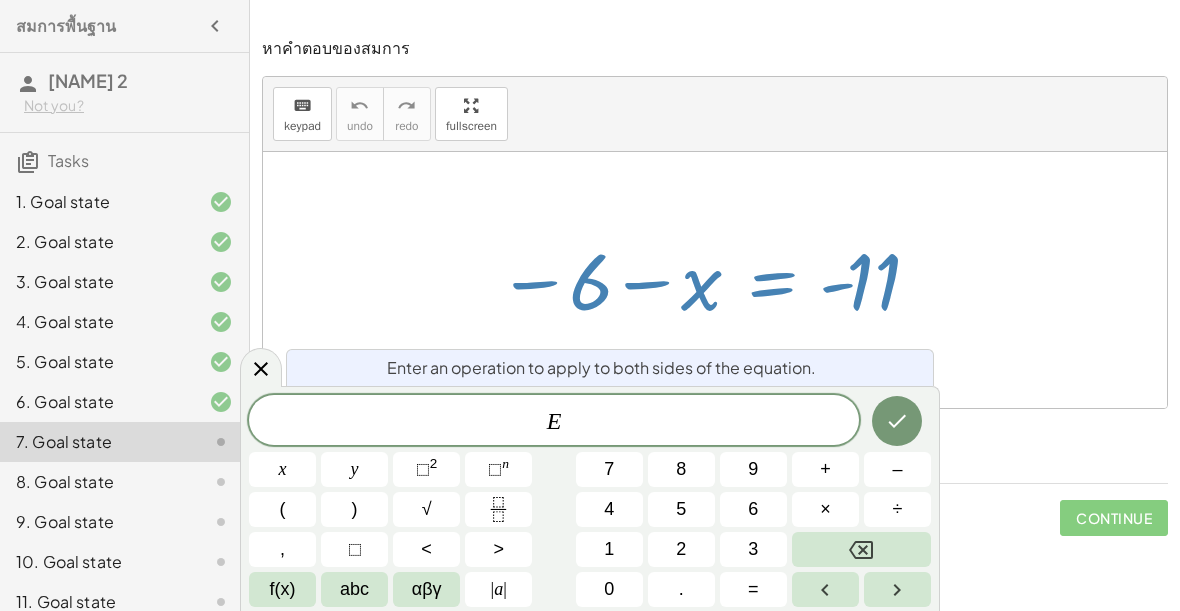 click on "+" at bounding box center [825, 469] 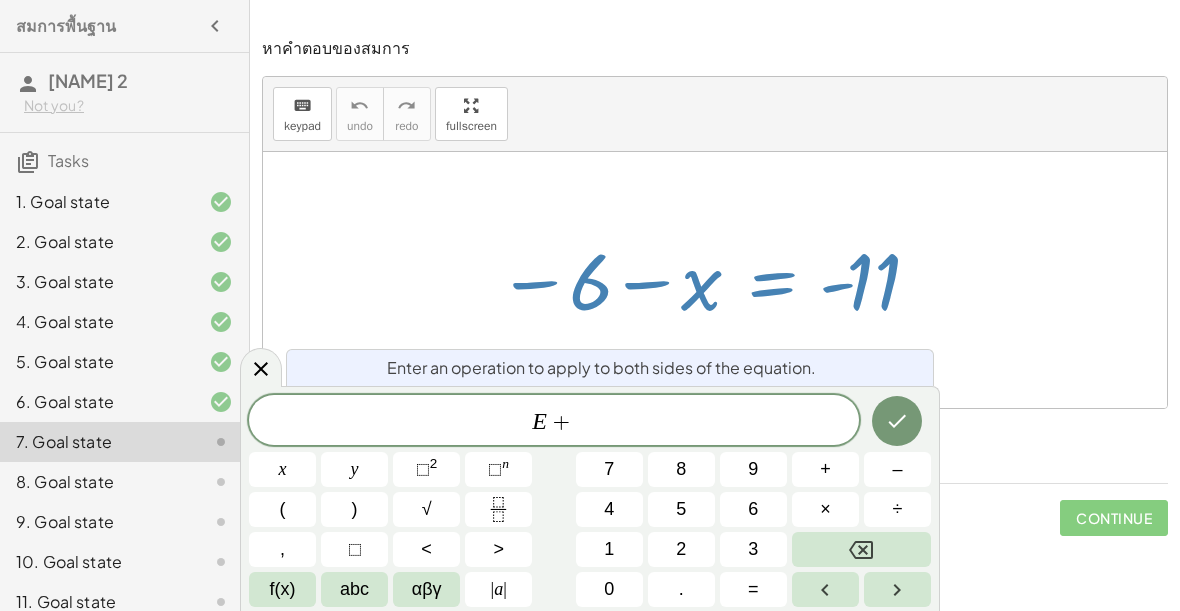 click on "6" at bounding box center (753, 509) 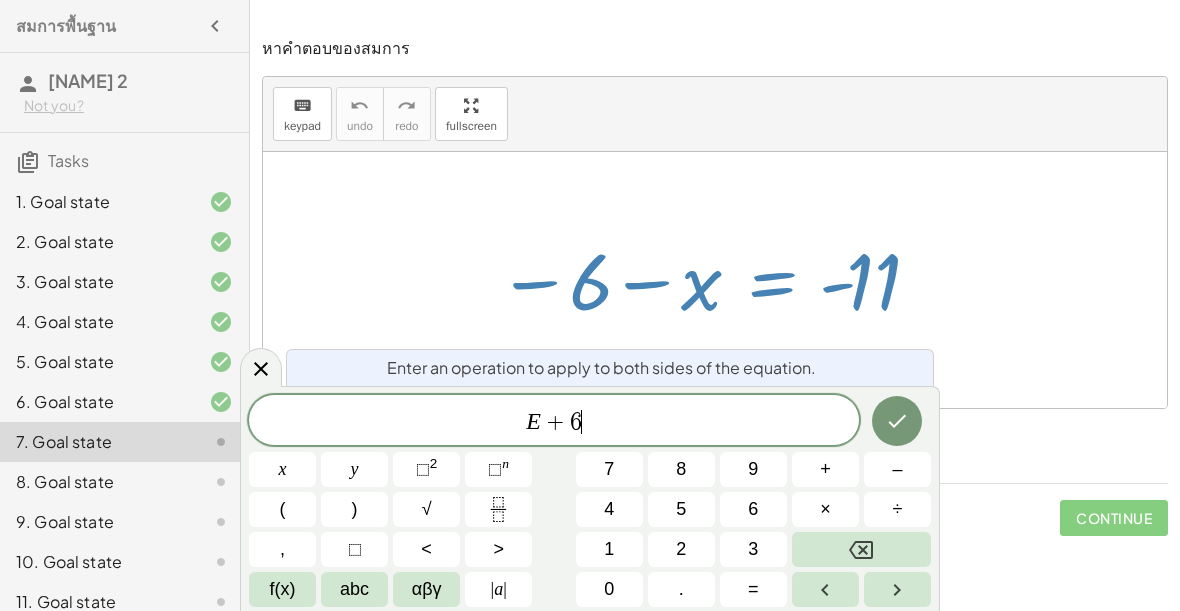 click at bounding box center (897, 421) 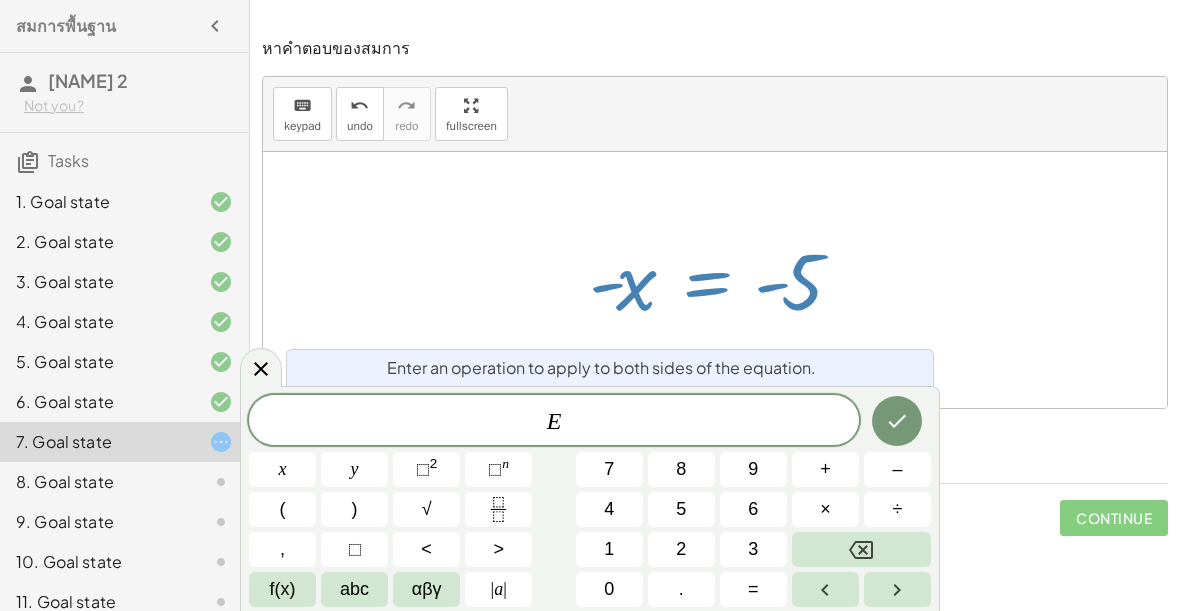 click on "×" at bounding box center [825, 509] 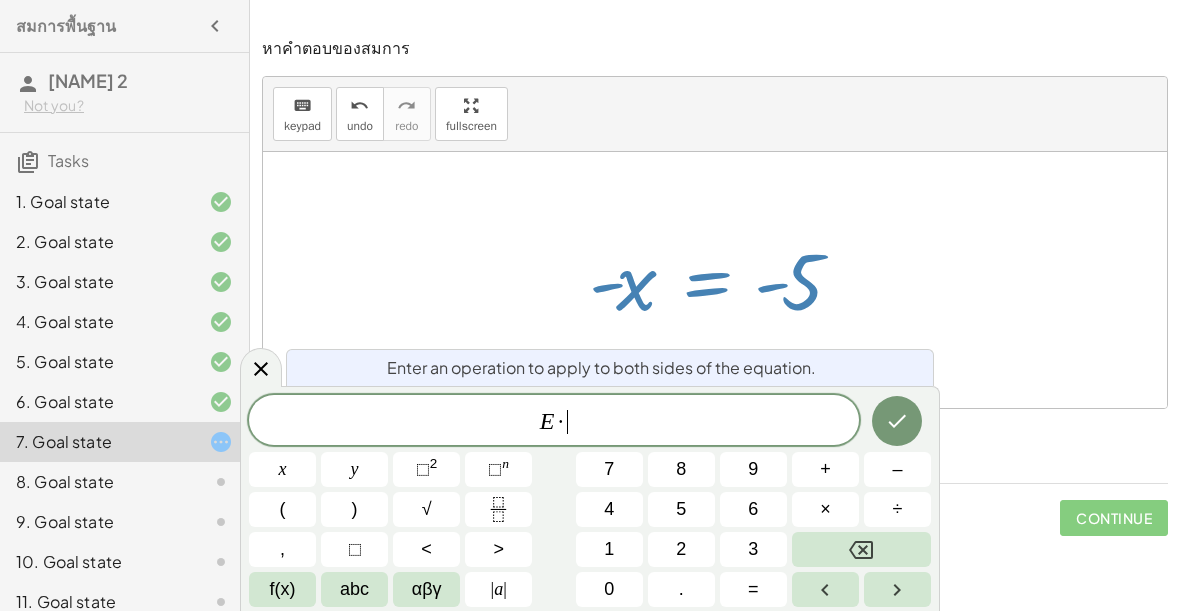 click on "–" at bounding box center (897, 469) 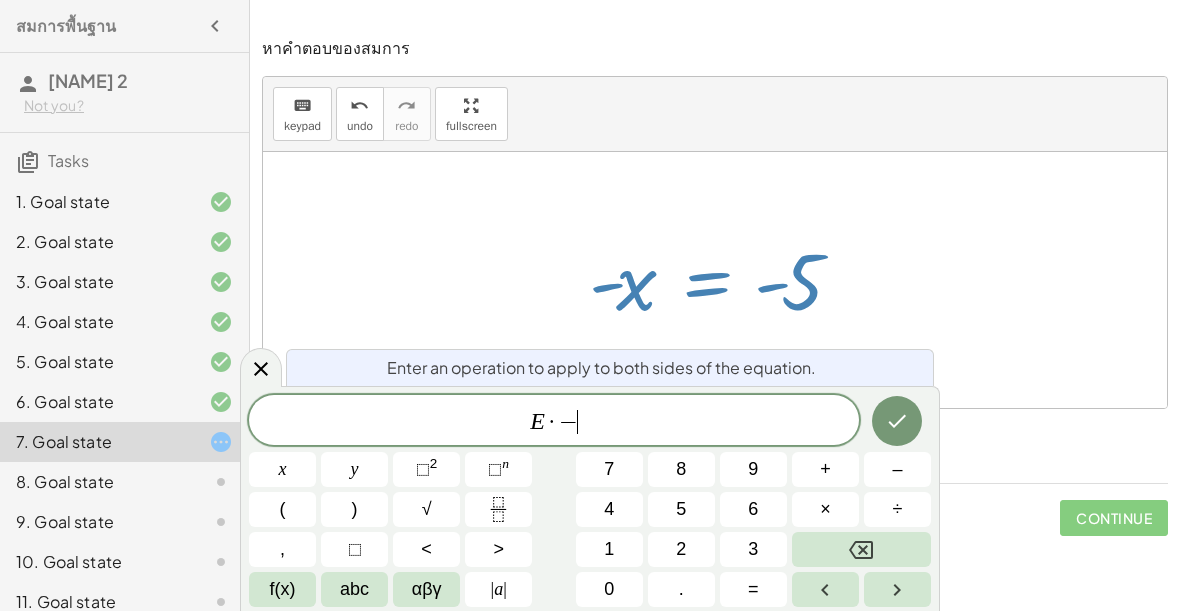 click on "1" at bounding box center [609, 549] 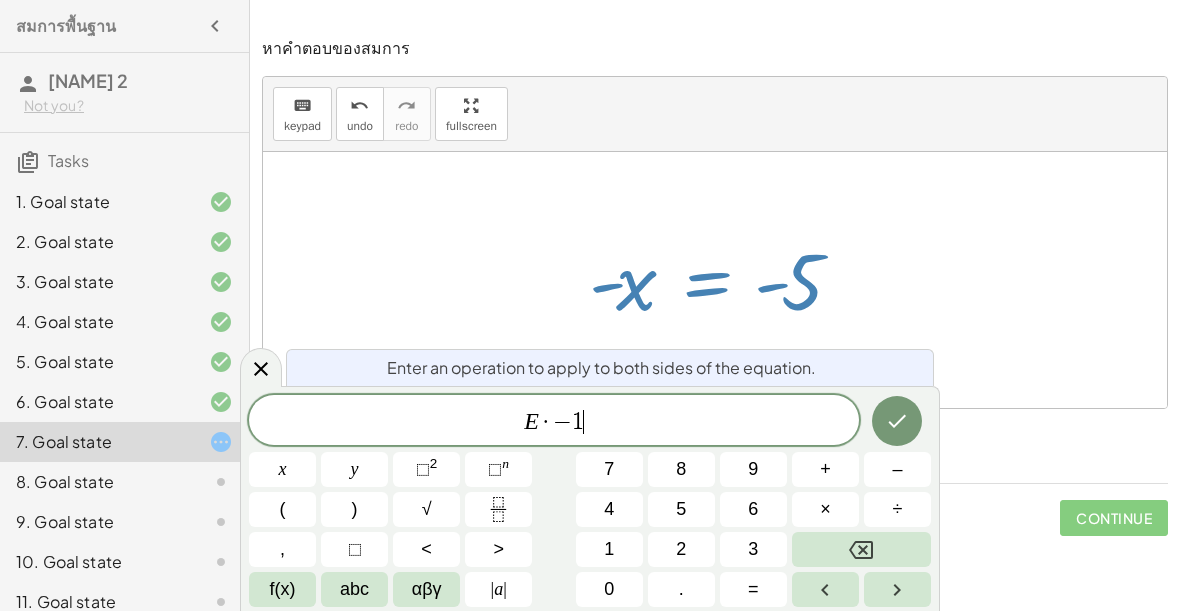 click at bounding box center [897, 421] 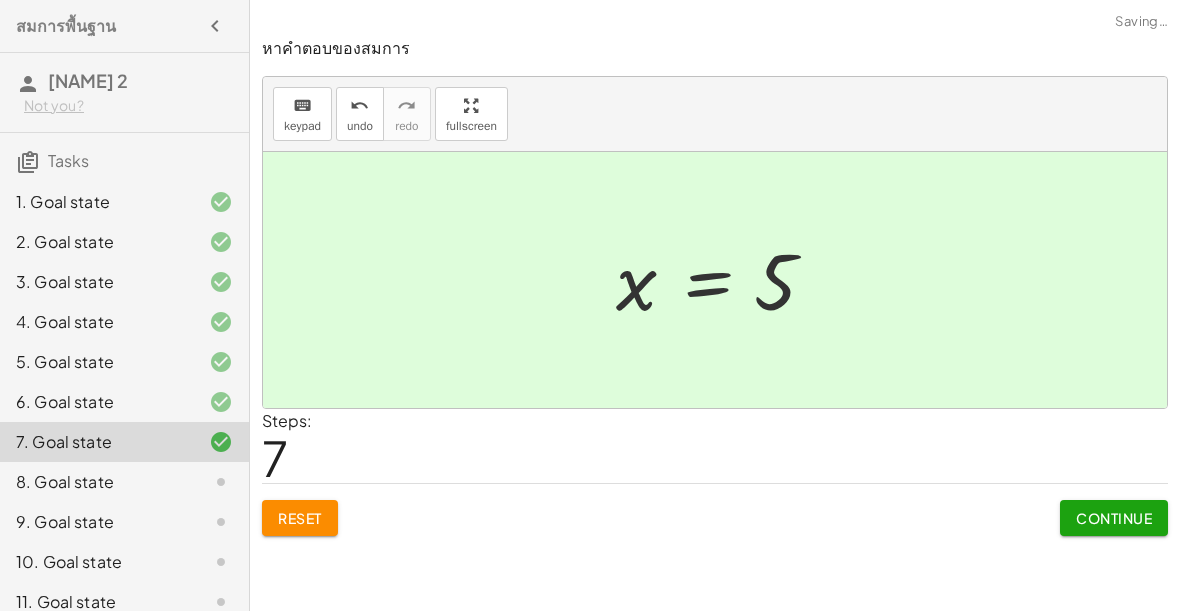 click on "Continue" at bounding box center (1114, 510) 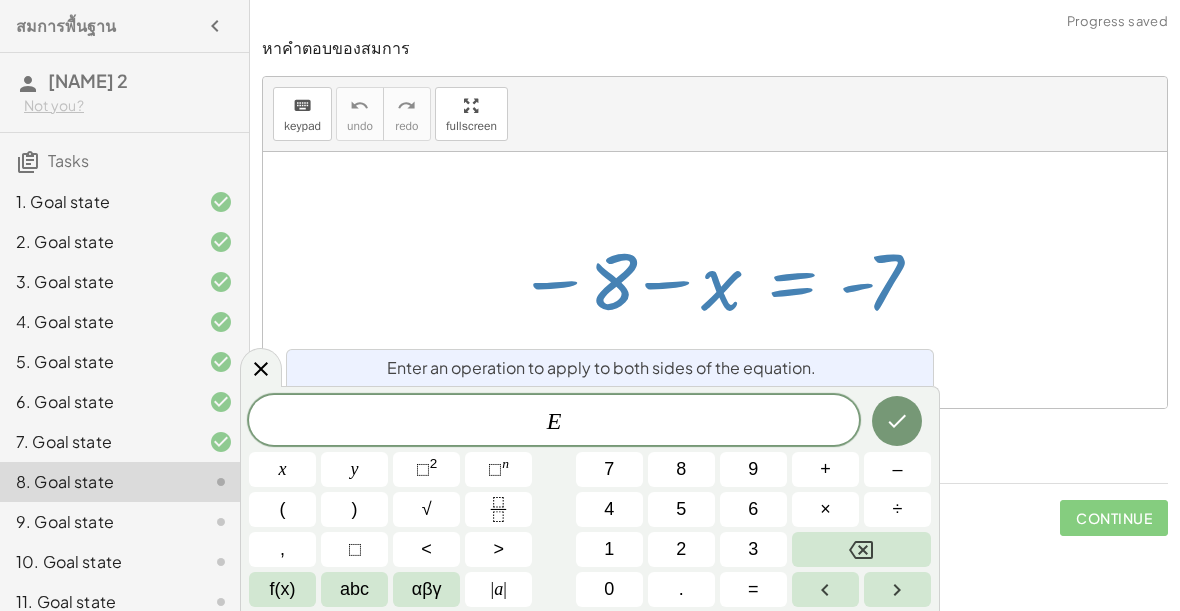 click on "+" at bounding box center (825, 469) 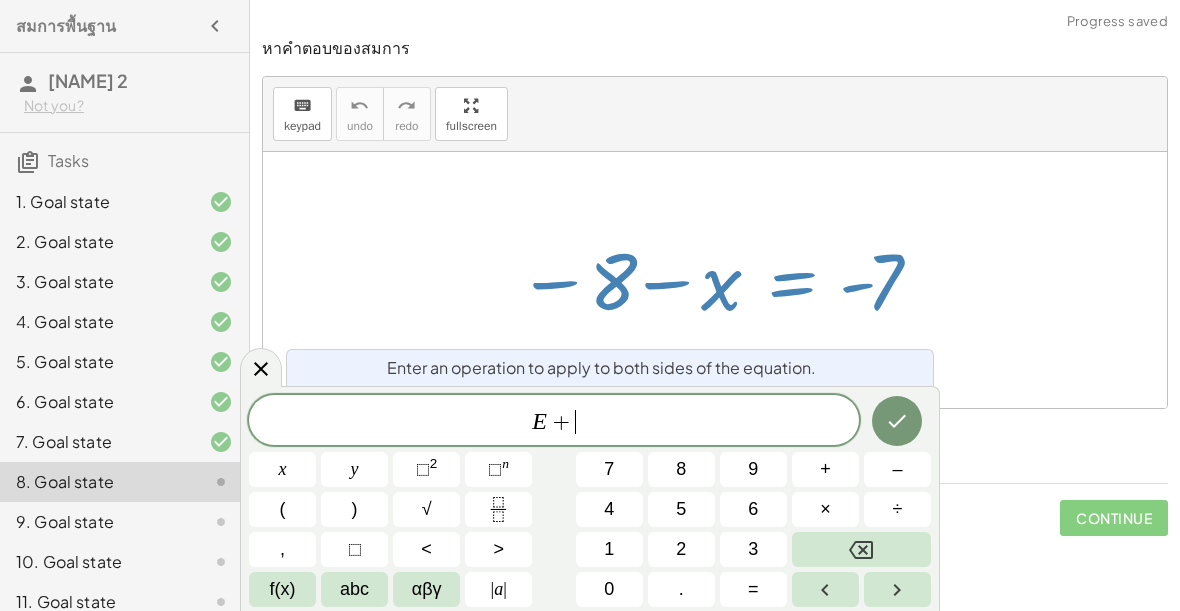 click on "8" at bounding box center [681, 469] 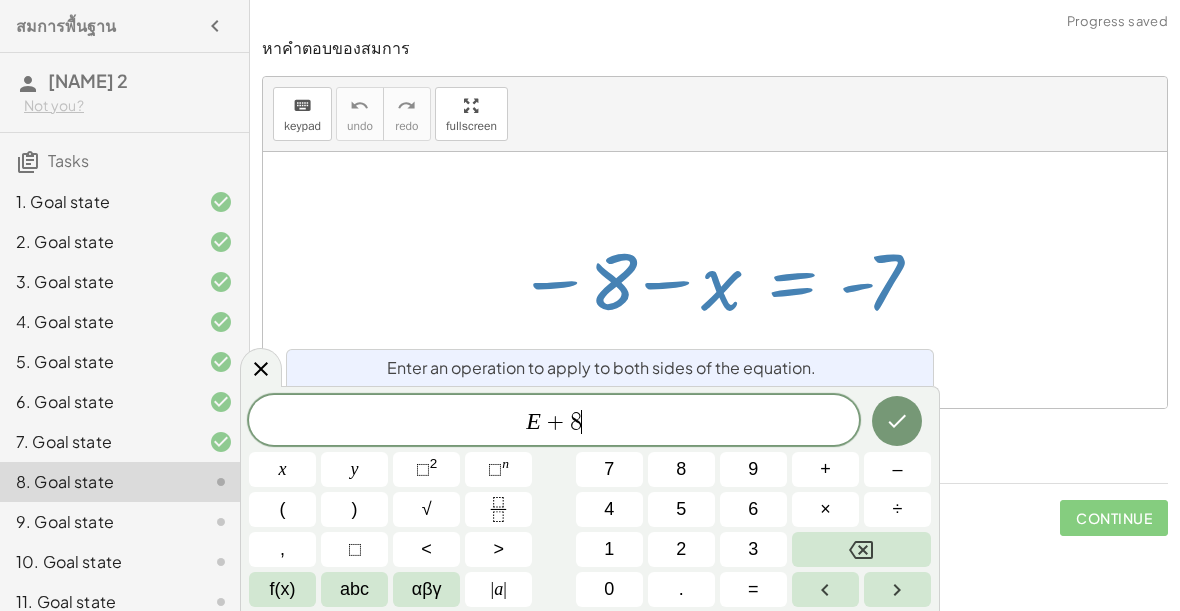 click 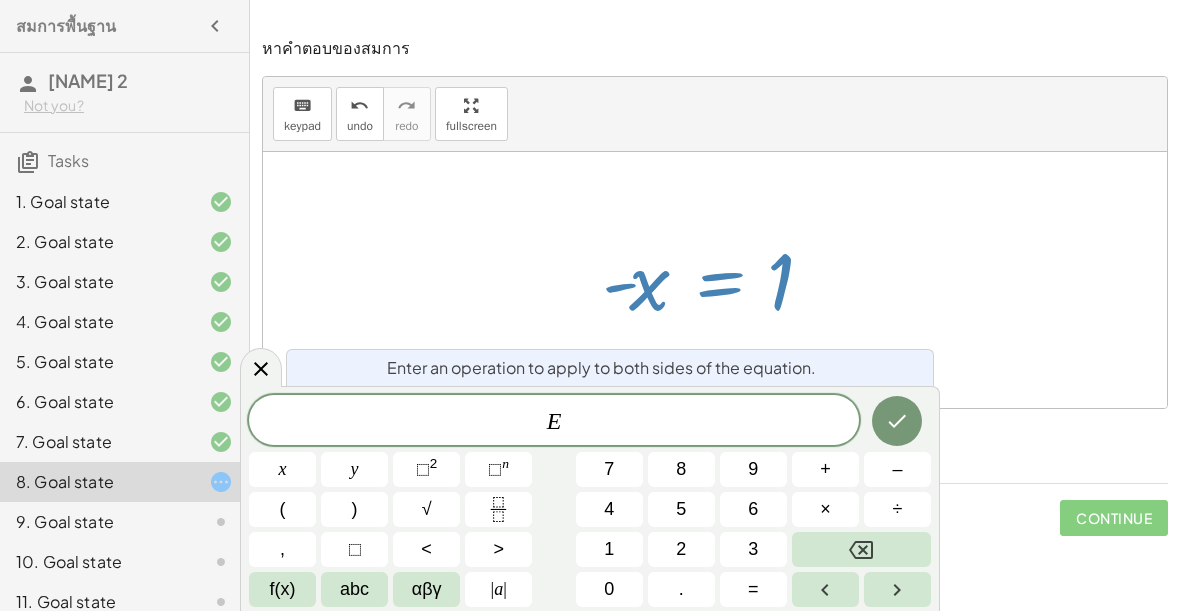click on "×" at bounding box center [825, 509] 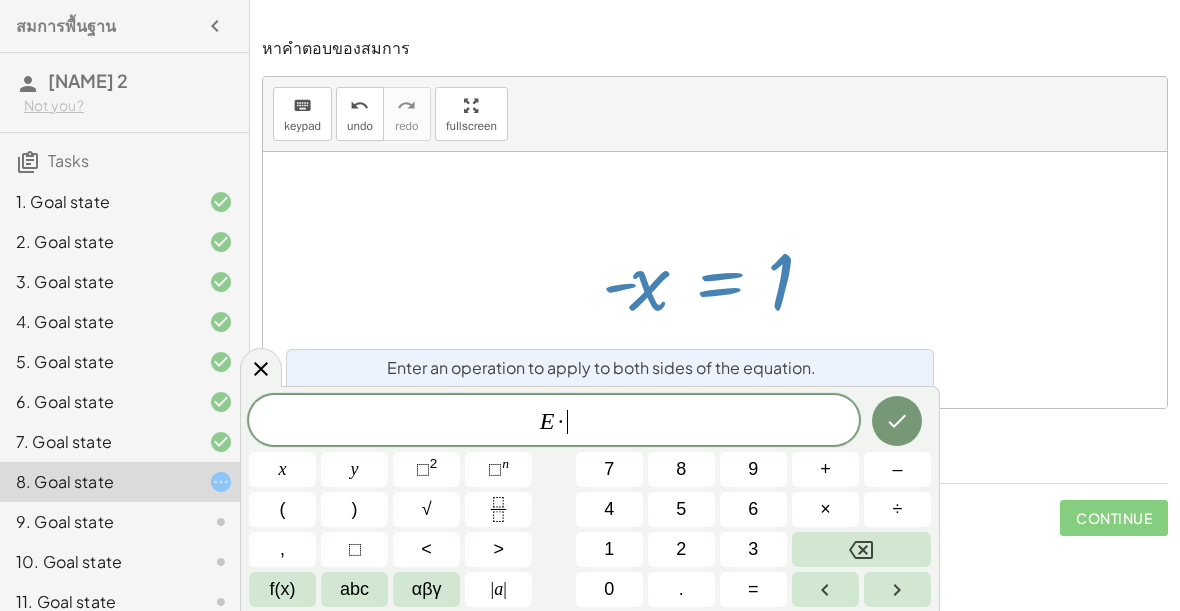 click on "–" at bounding box center [897, 469] 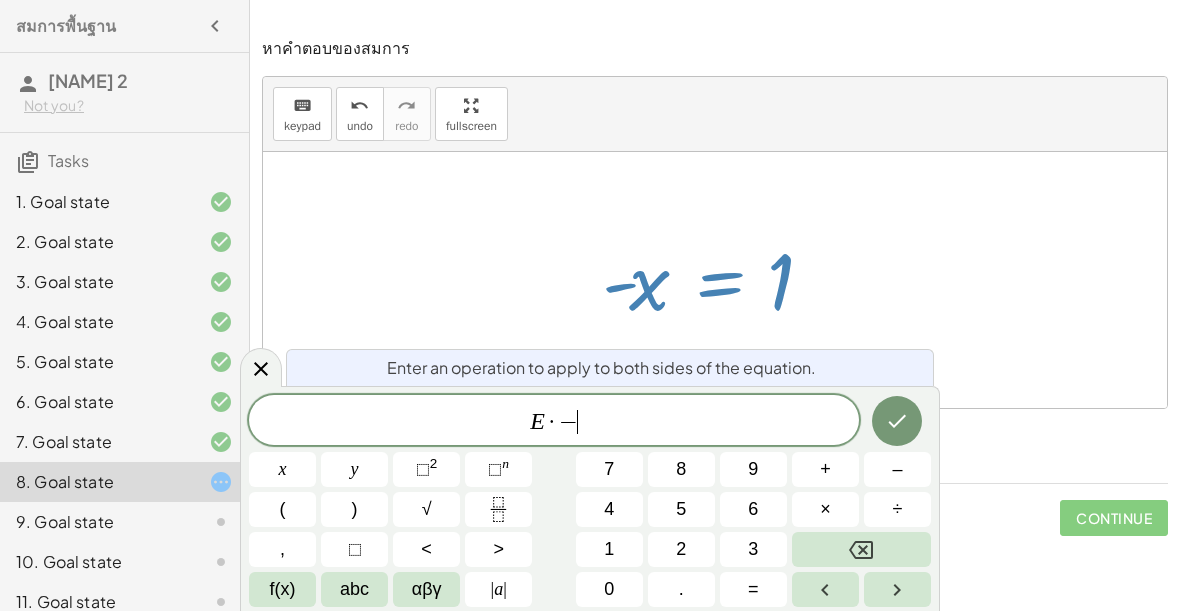 click on "1" at bounding box center [609, 549] 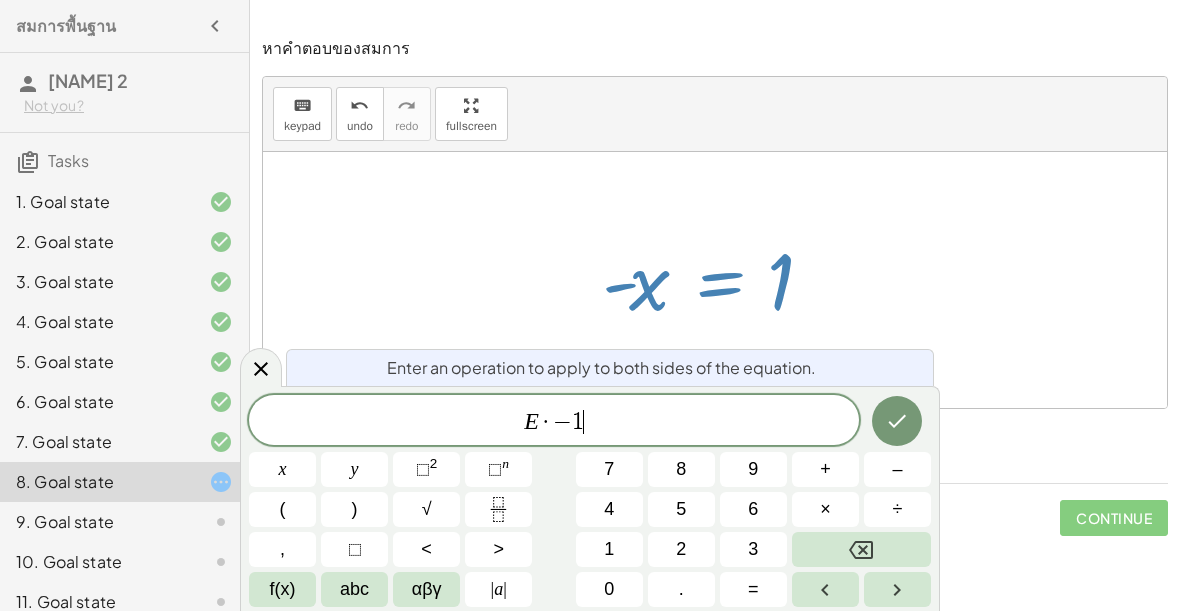 click 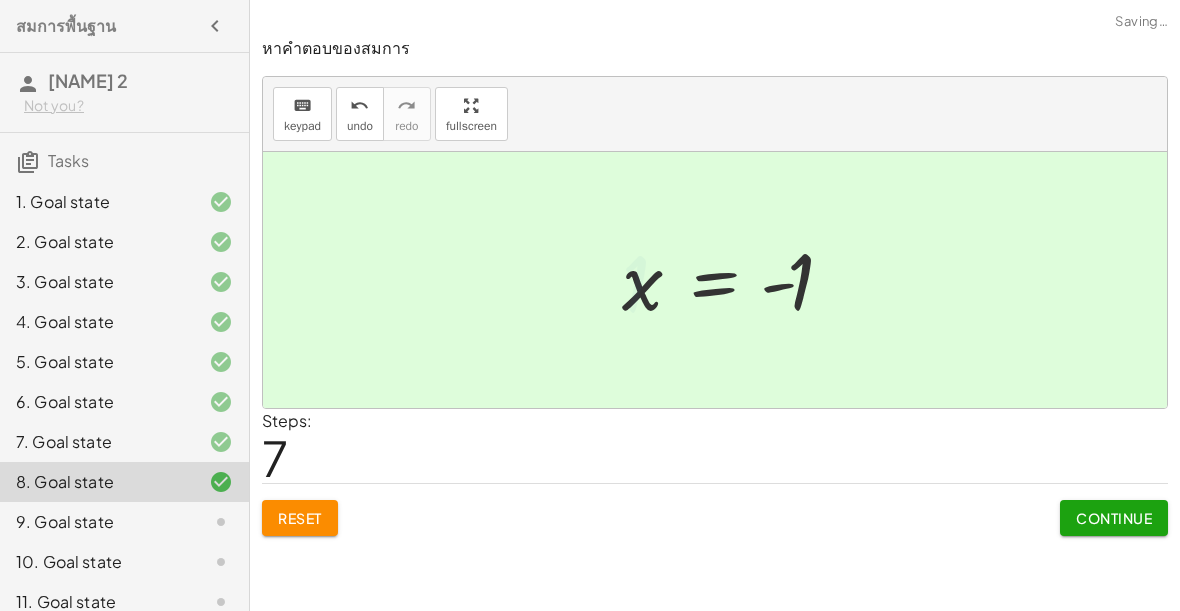 click on "Continue" 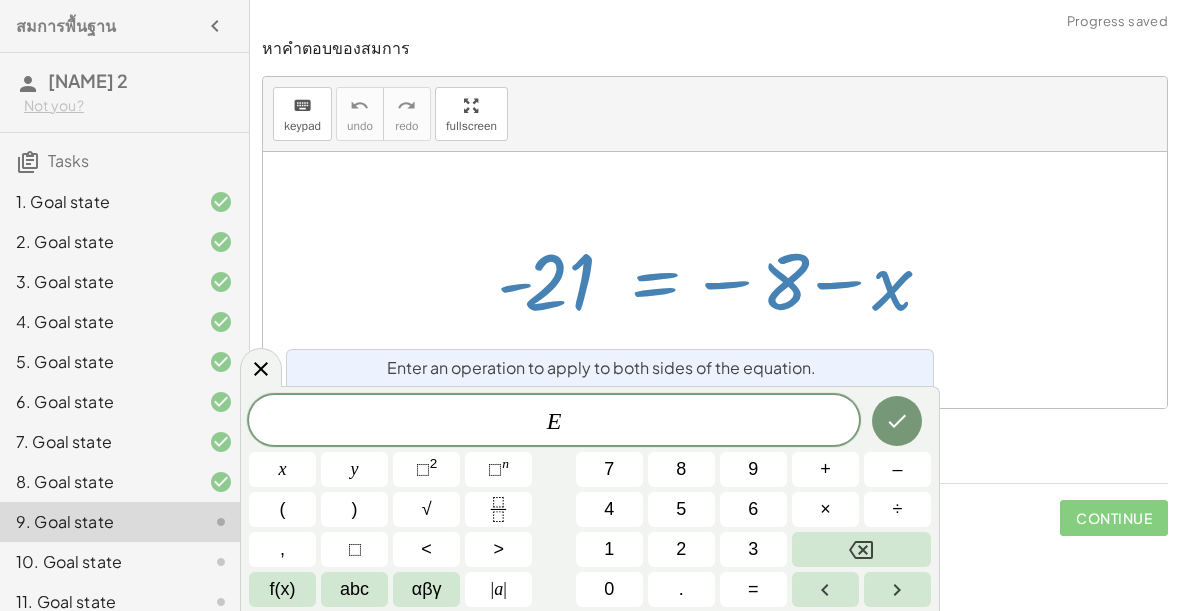 click on "+" at bounding box center [825, 469] 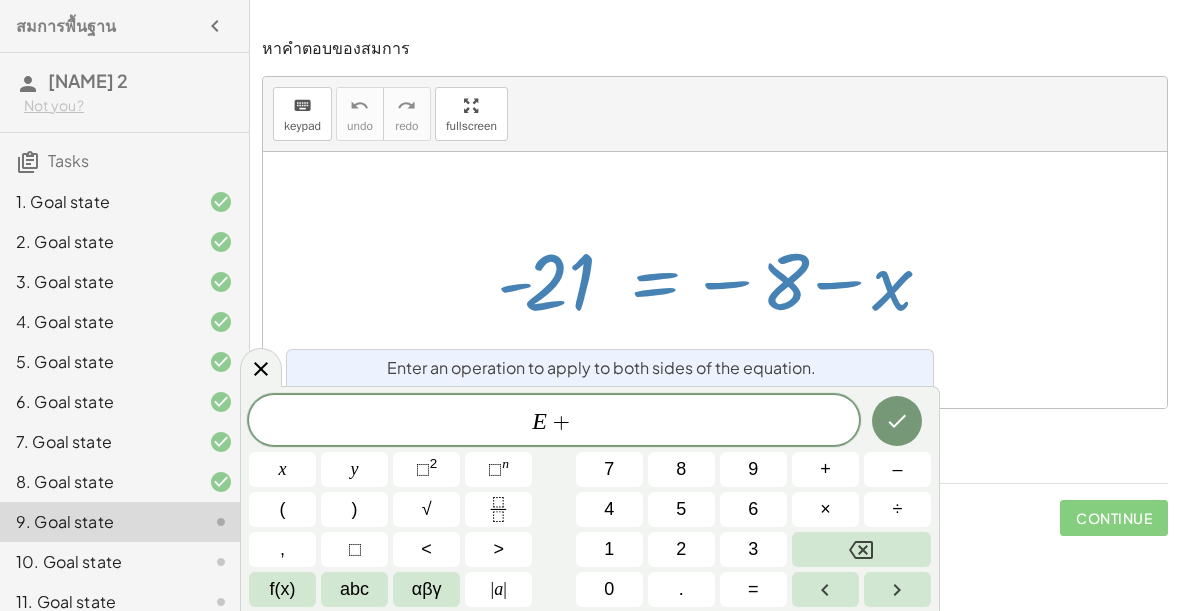 click on "8" at bounding box center (681, 469) 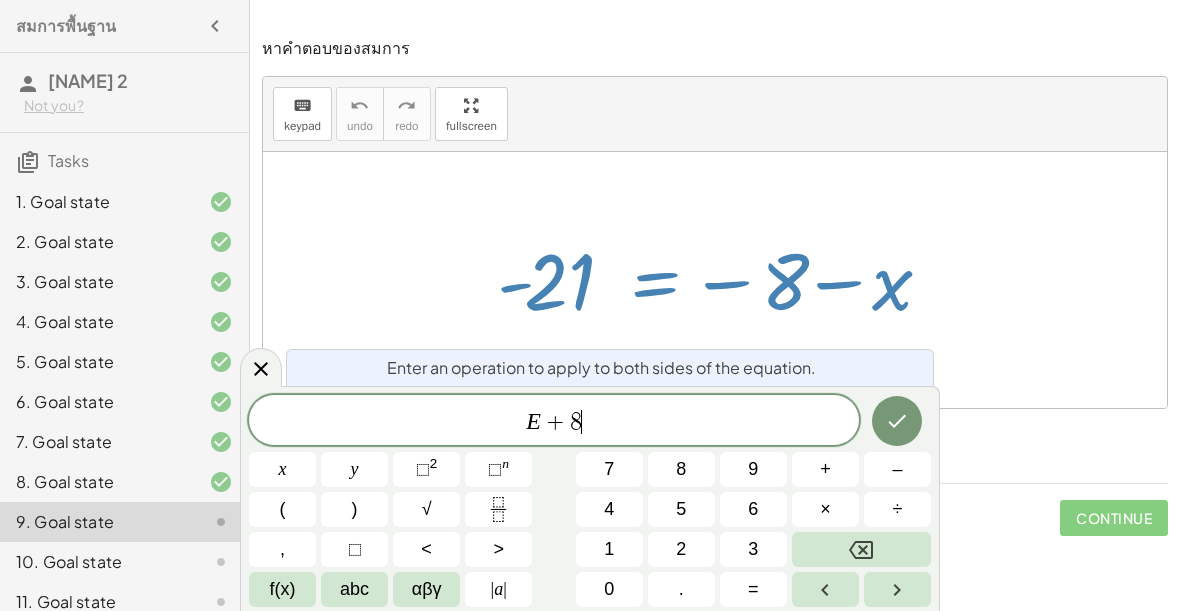 click 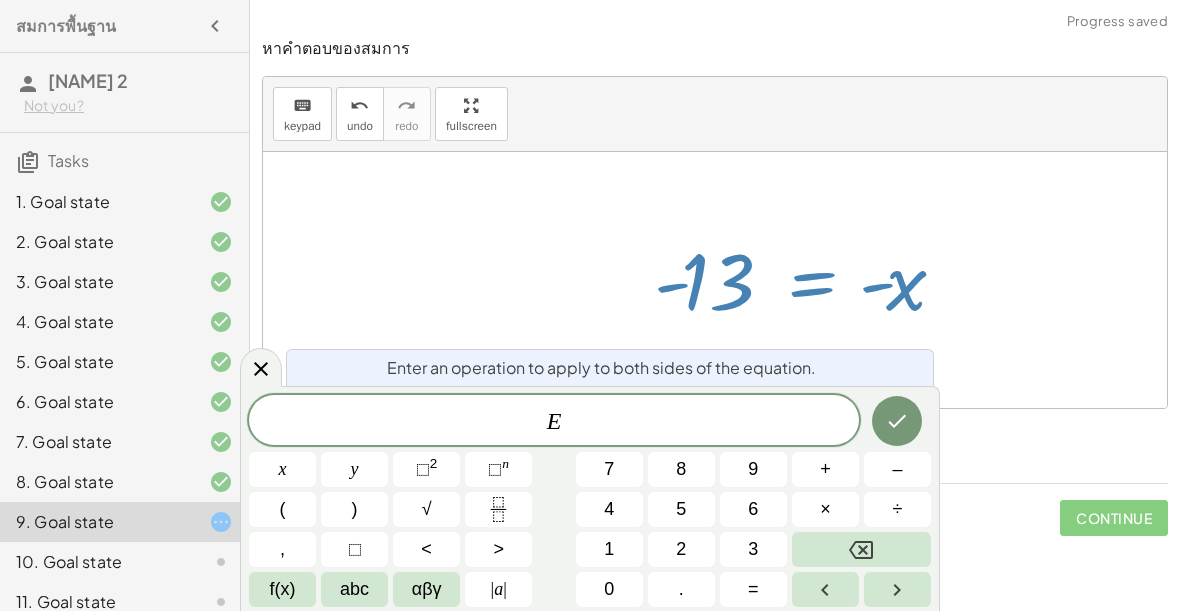 click on "×" at bounding box center (825, 509) 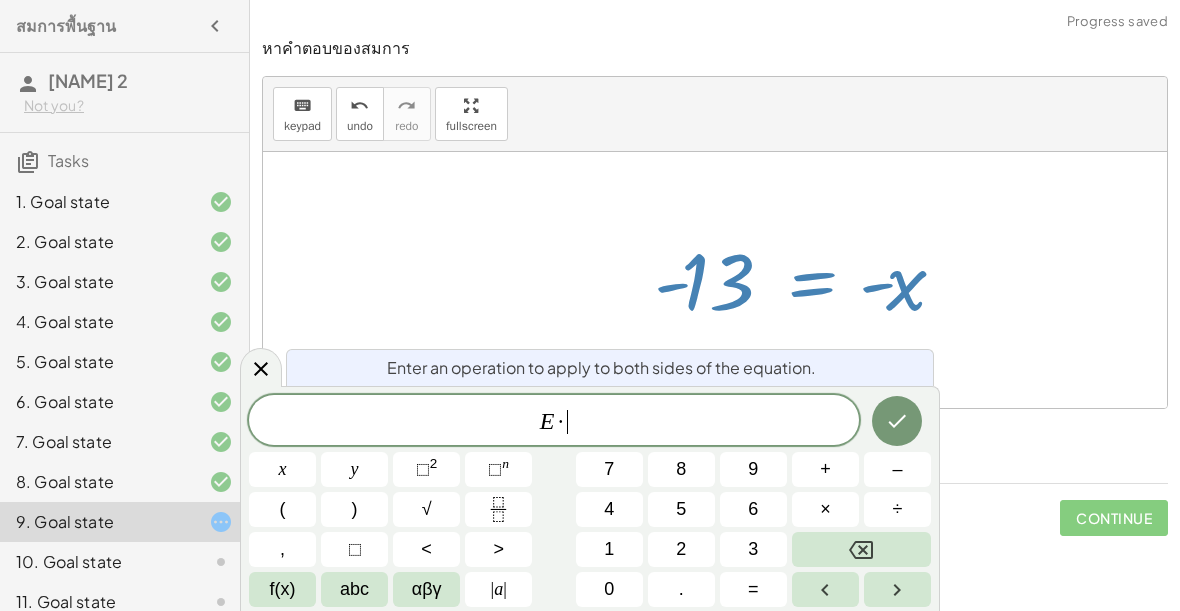 click on "–" at bounding box center (897, 469) 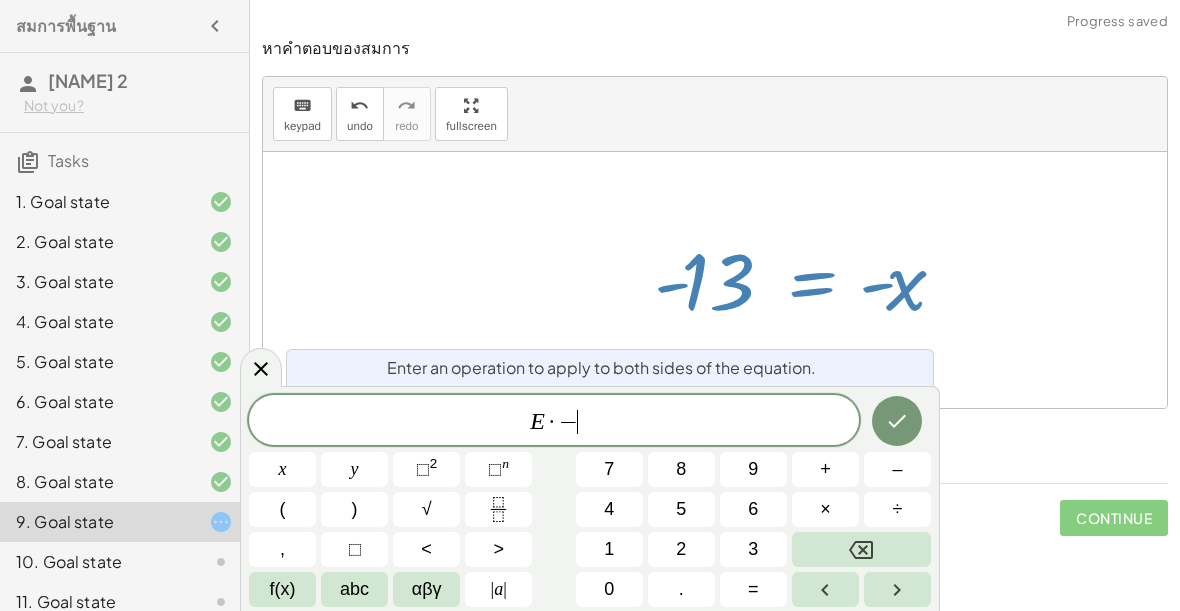click on "1" at bounding box center (609, 549) 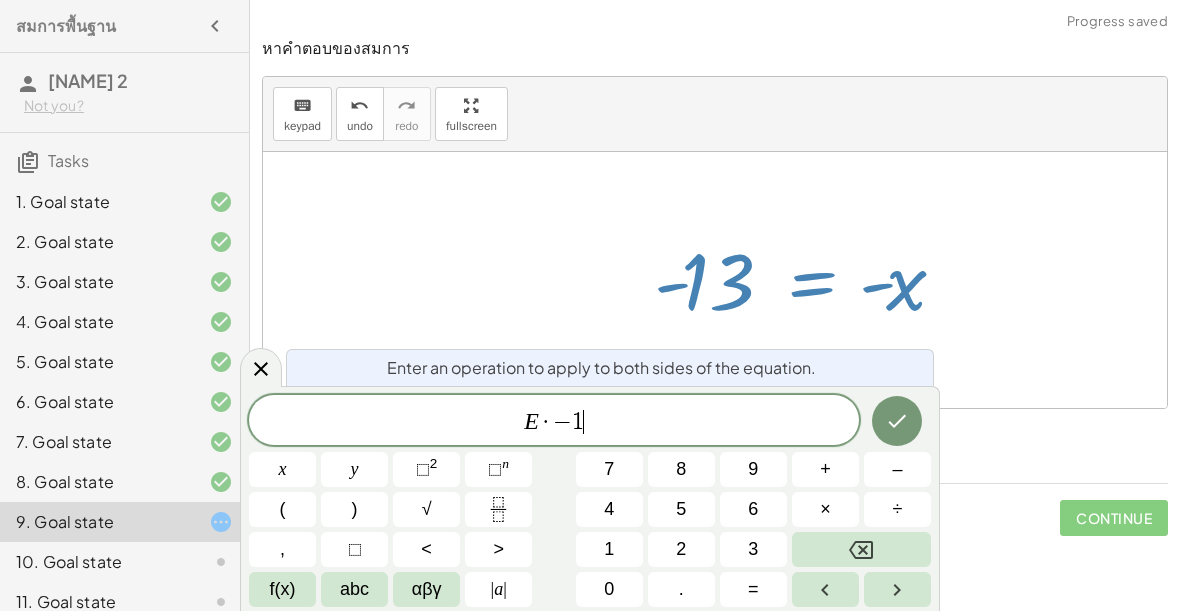 click at bounding box center (897, 421) 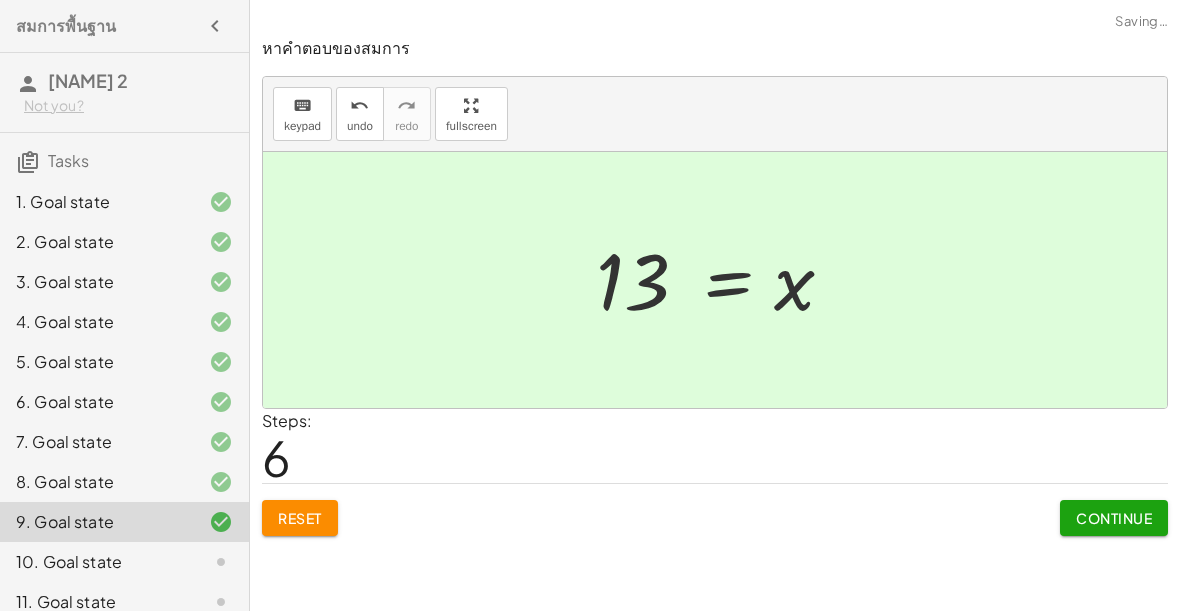 click on "Continue" 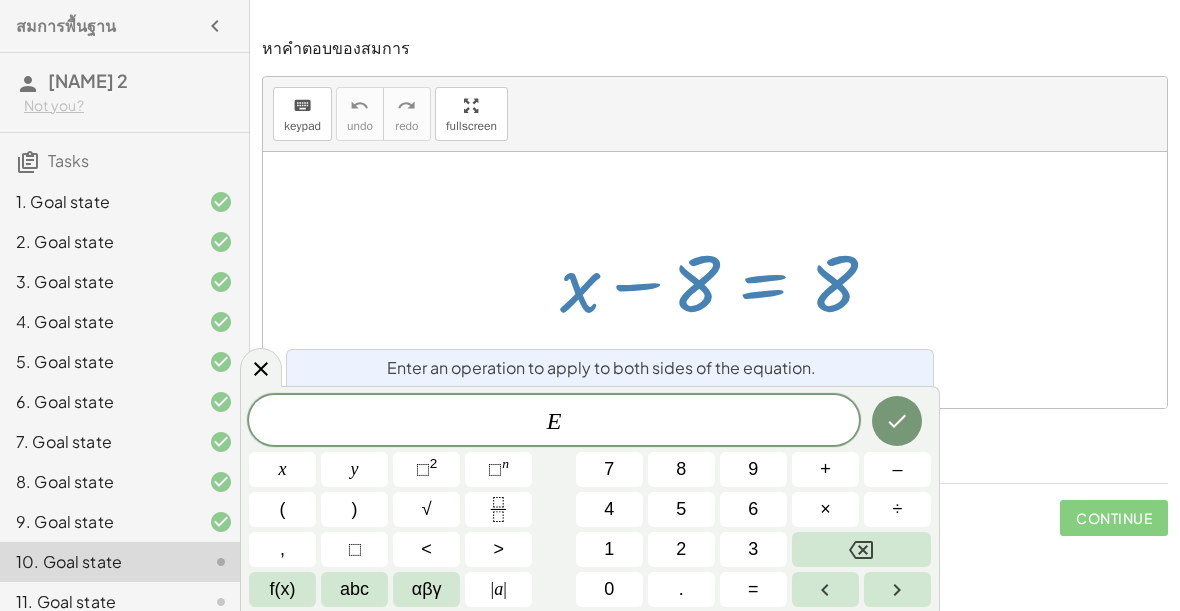 click on "+" at bounding box center (825, 469) 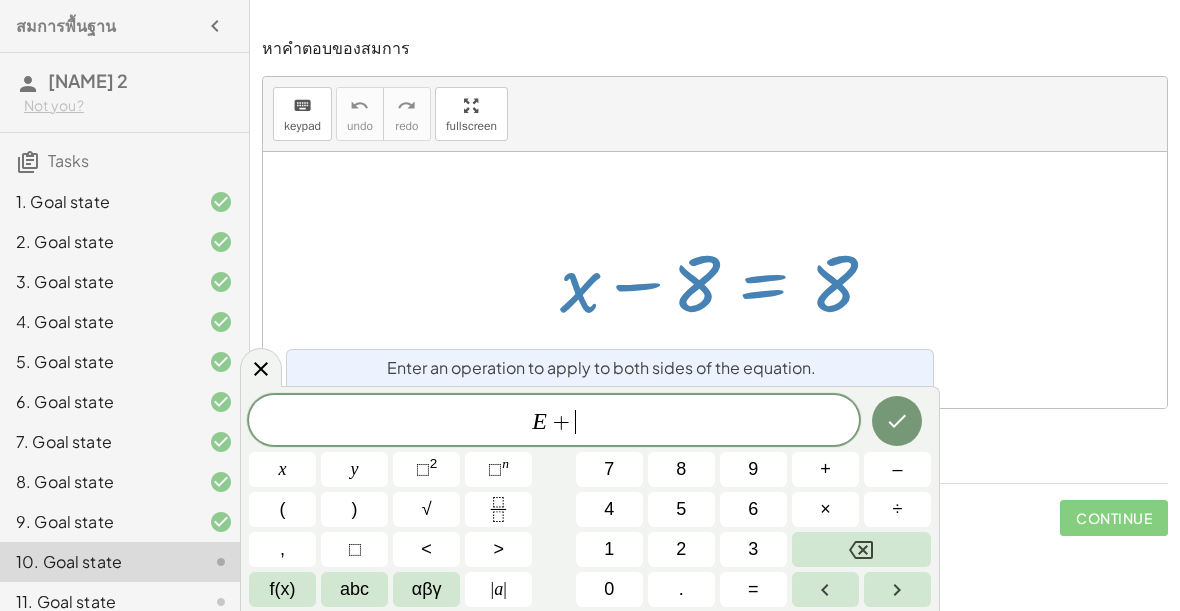 click on "8" at bounding box center [681, 469] 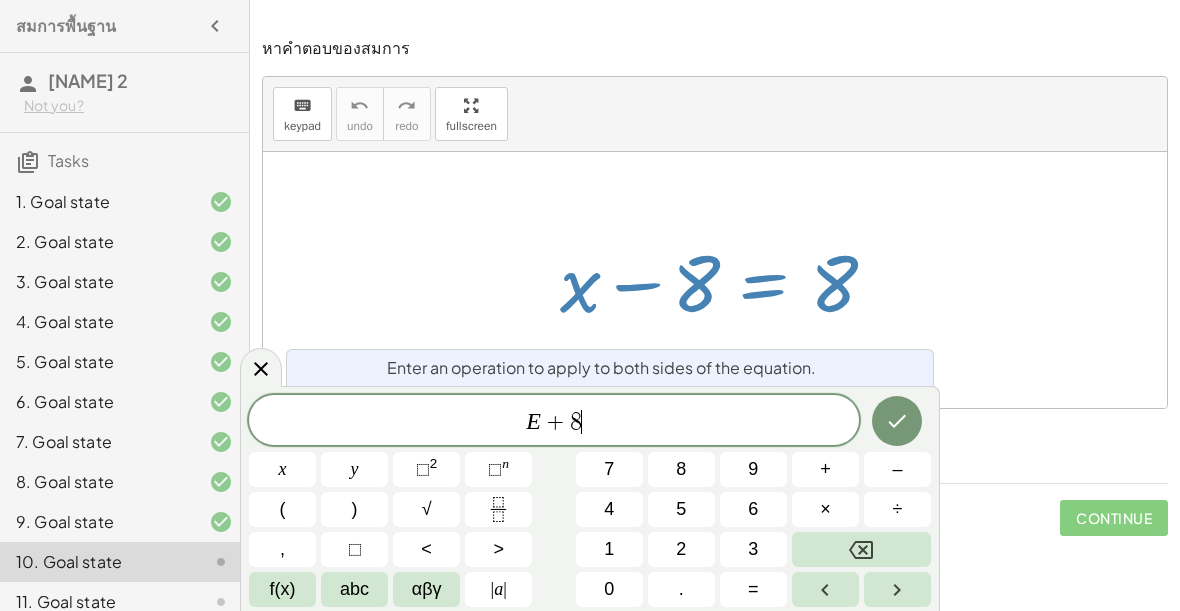 click at bounding box center (897, 421) 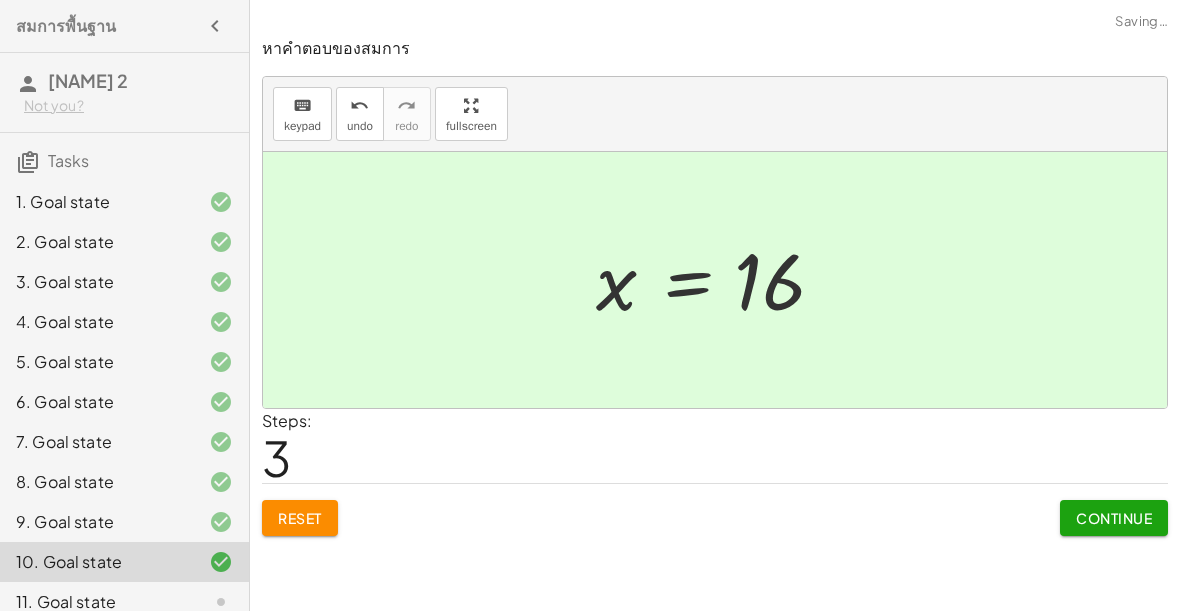 click on "Continue" 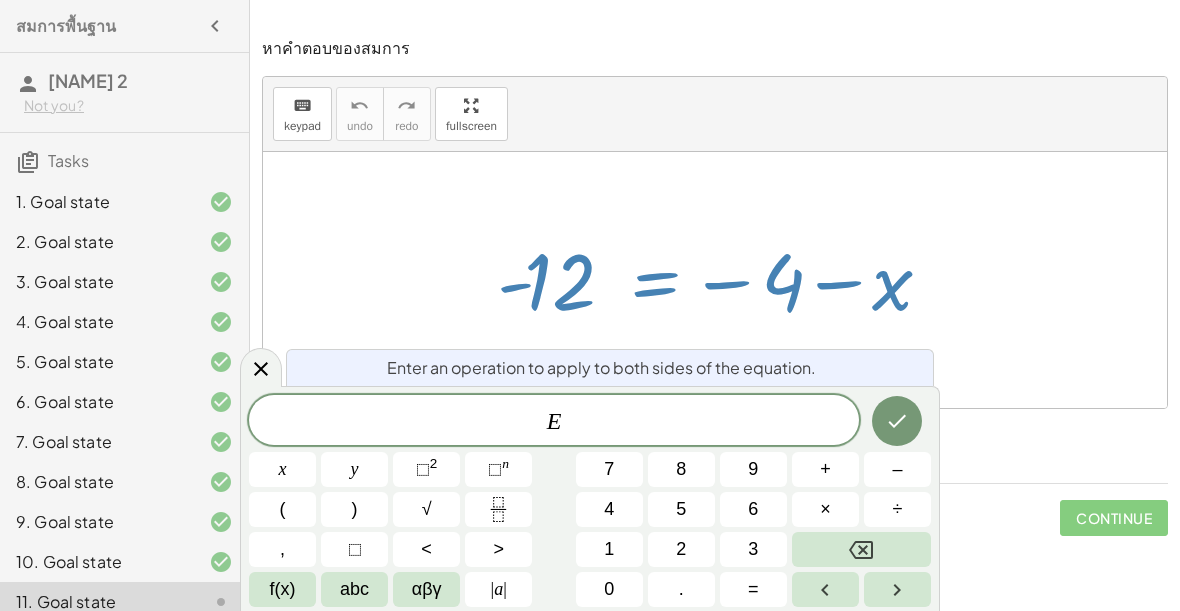 click on "+" at bounding box center (825, 469) 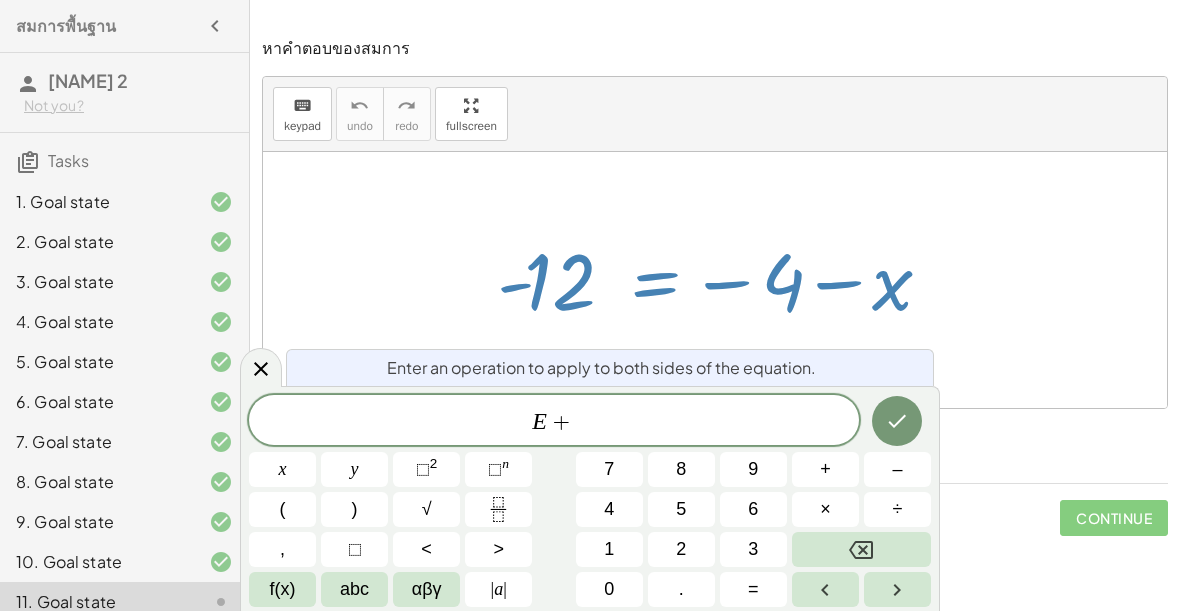 click on "4" at bounding box center [609, 509] 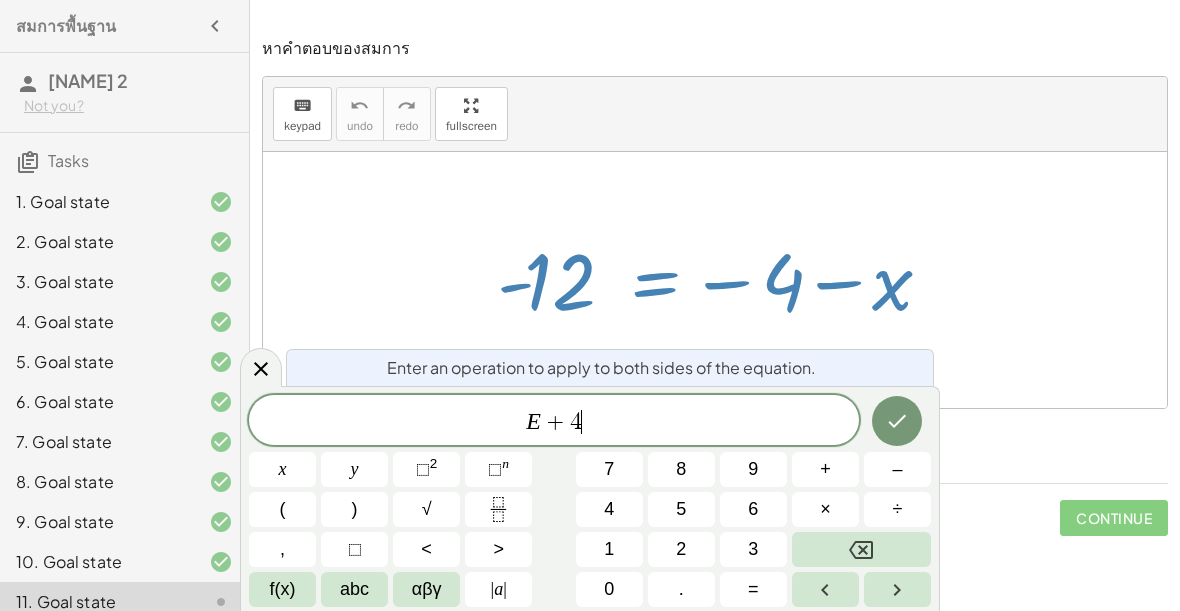 click 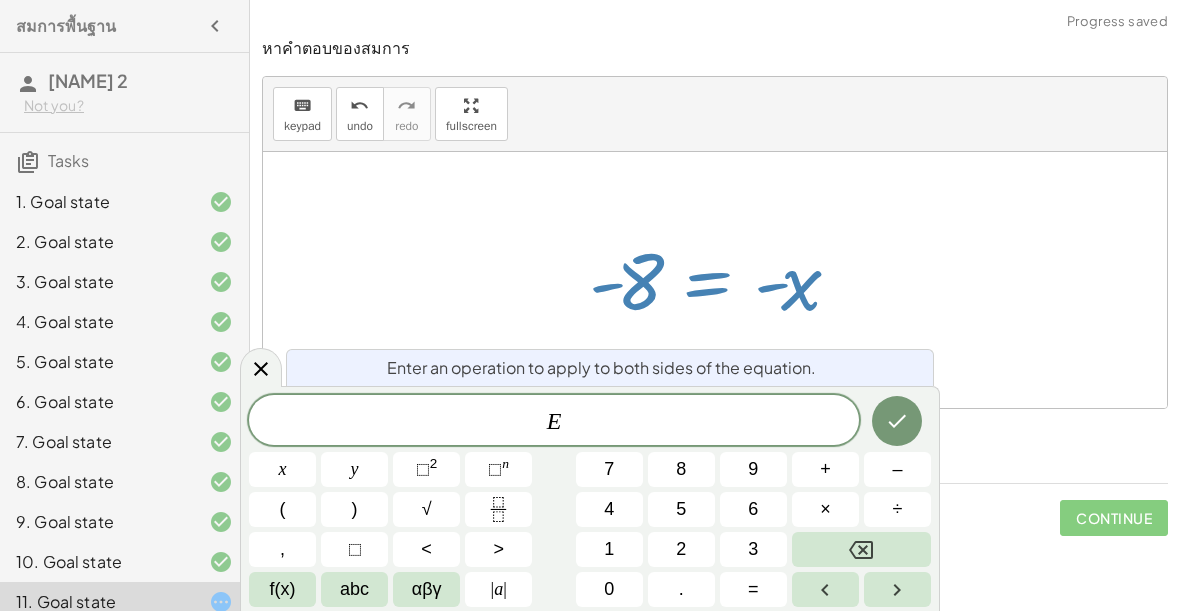 click on "×" at bounding box center [825, 509] 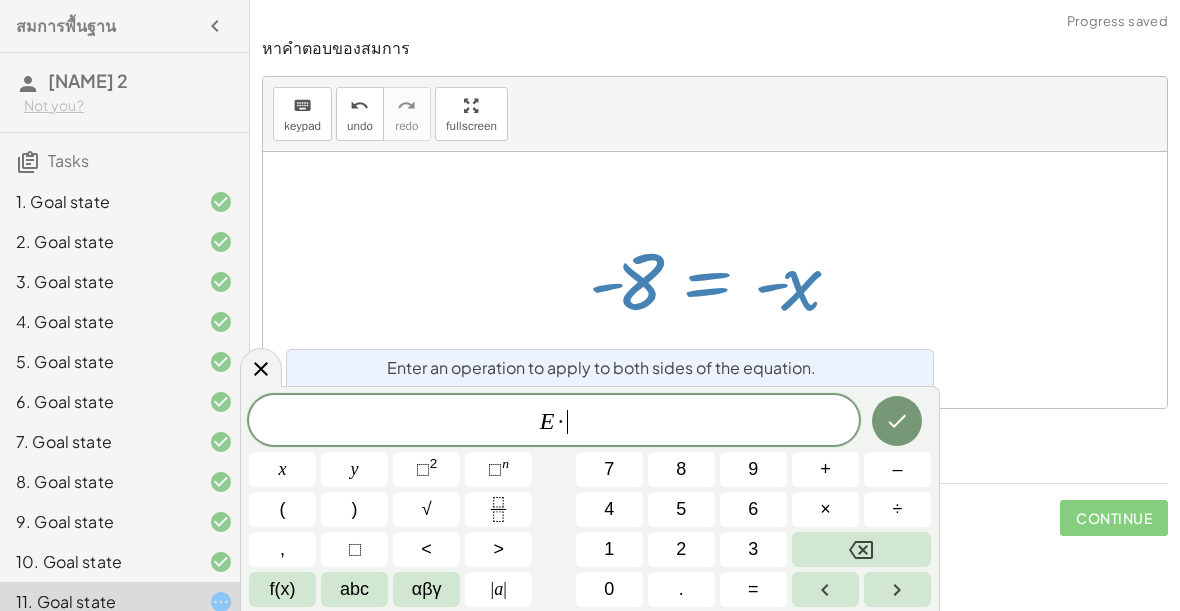 click on "–" at bounding box center [897, 469] 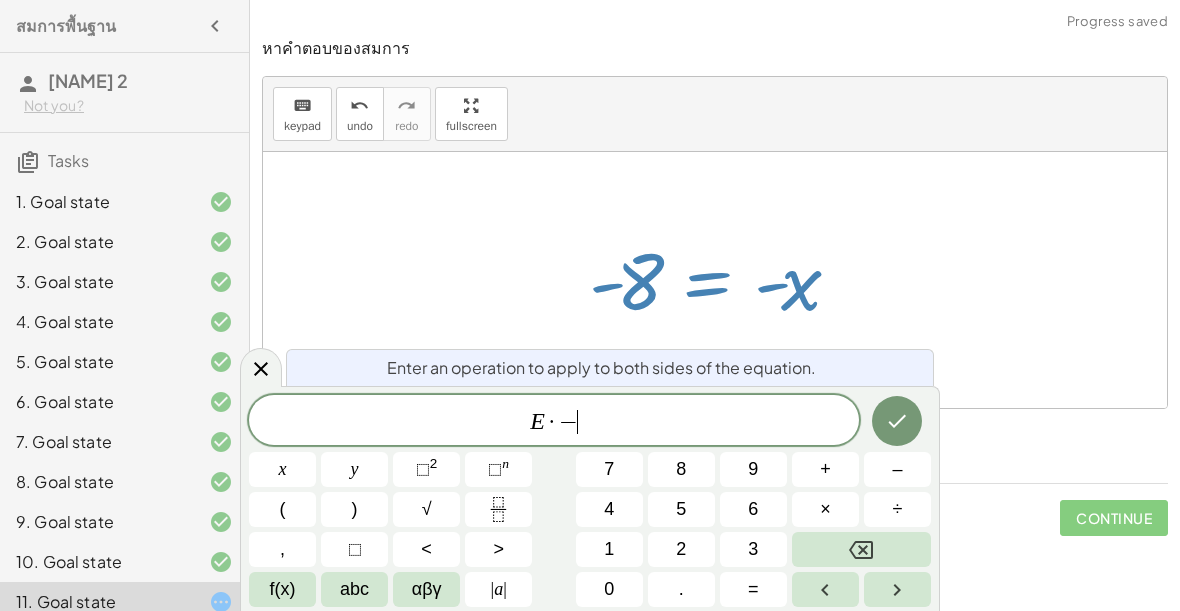click on "1" at bounding box center [609, 549] 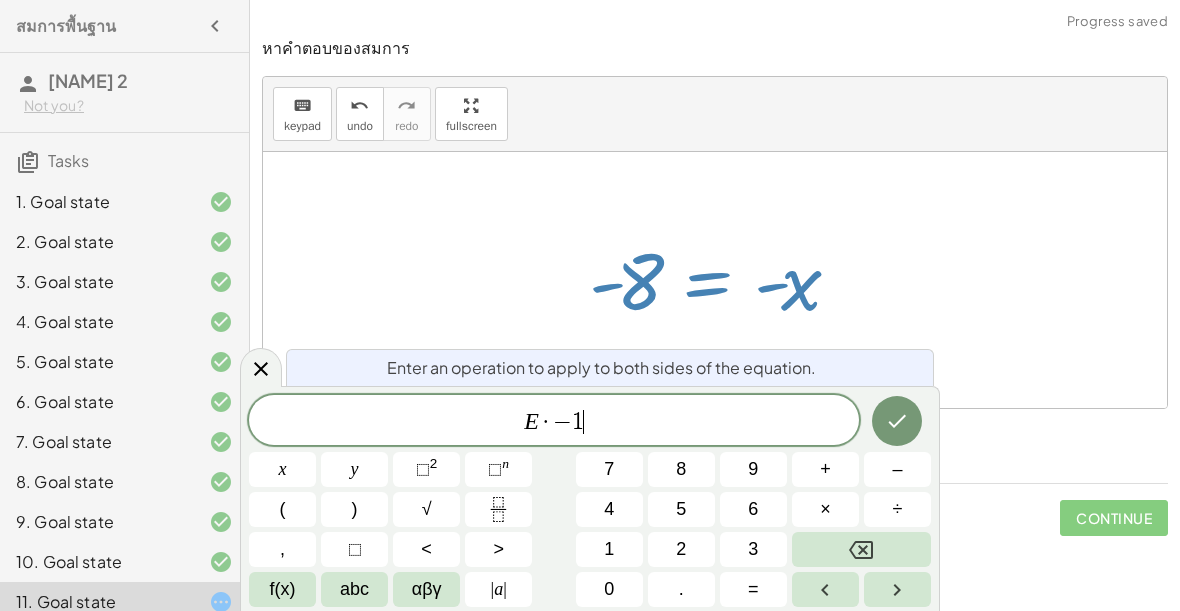 click 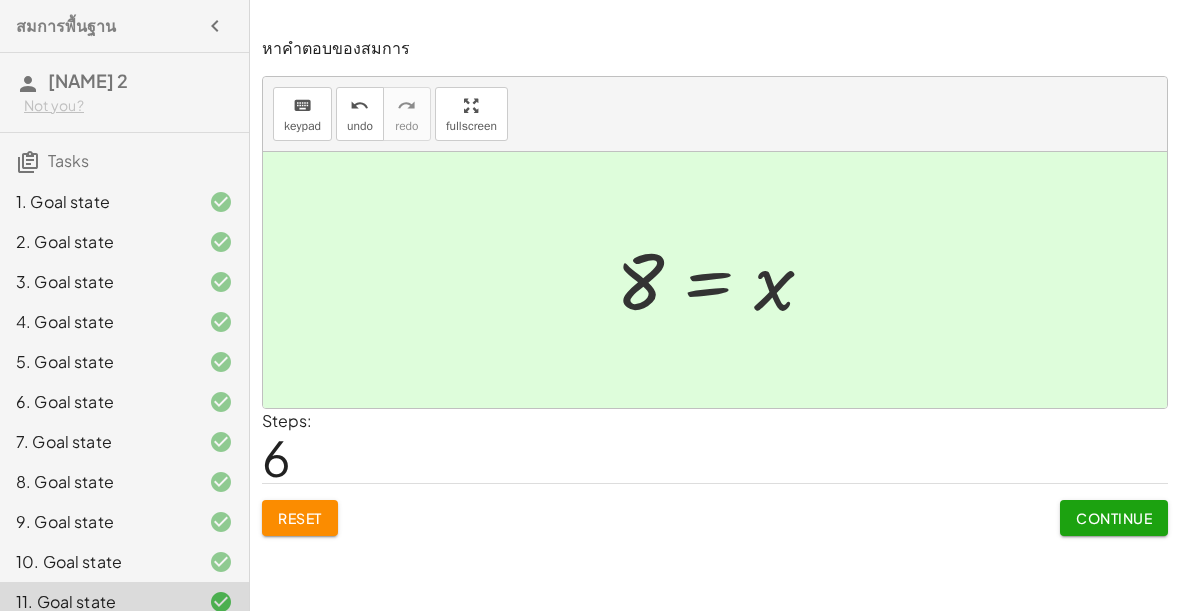 click on "Continue" at bounding box center [1114, 518] 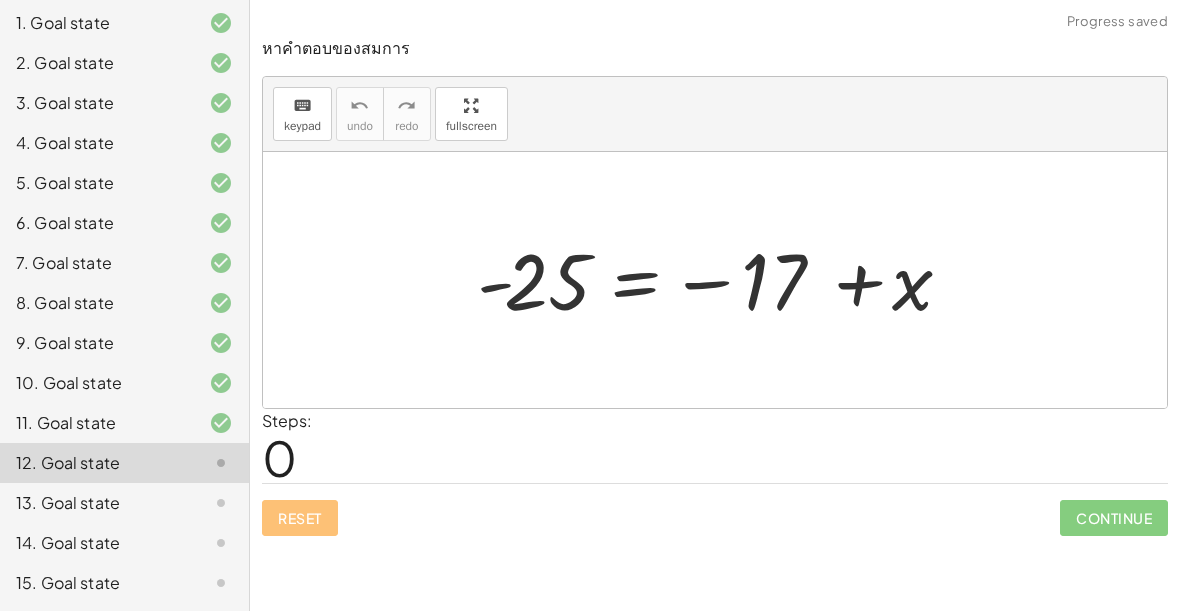 scroll, scrollTop: 178, scrollLeft: 0, axis: vertical 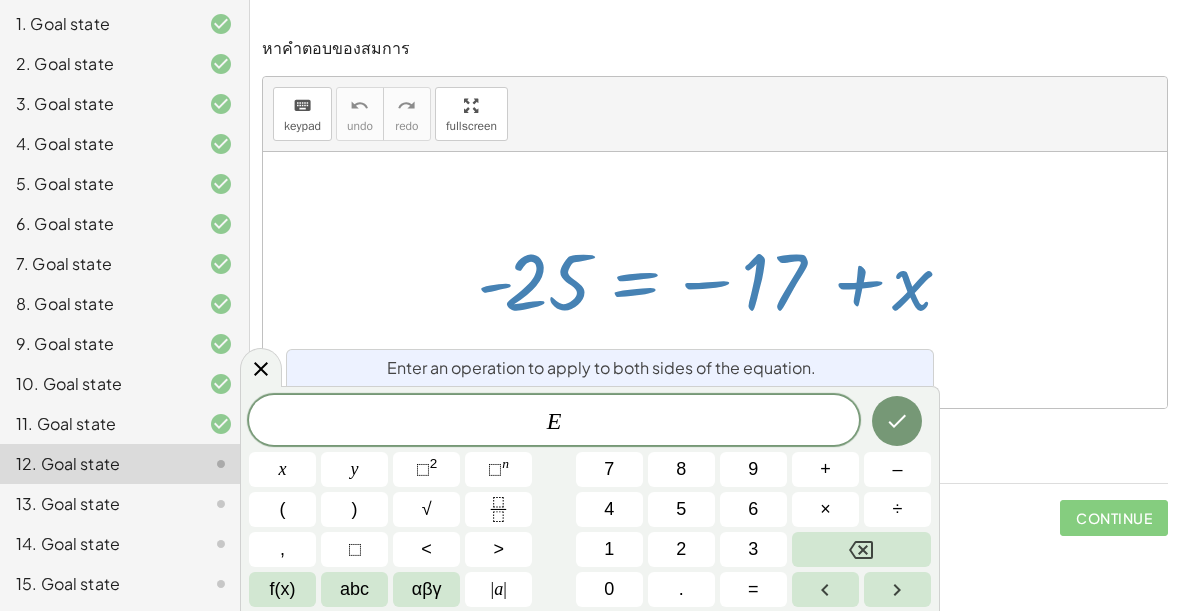 click on "+" at bounding box center [825, 469] 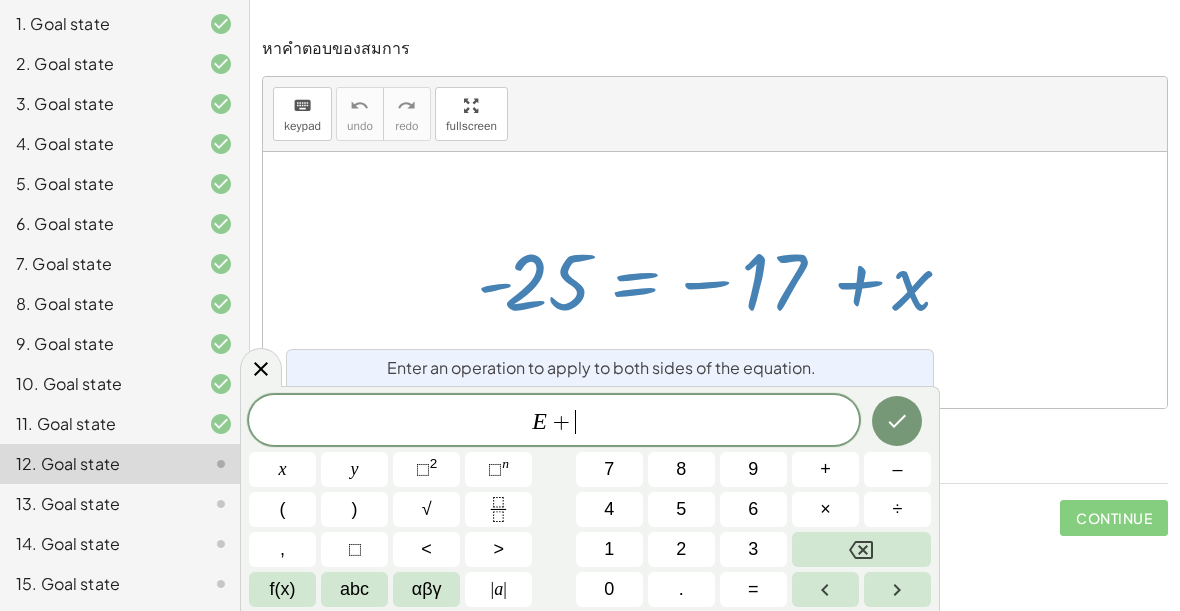click on "1" at bounding box center (609, 549) 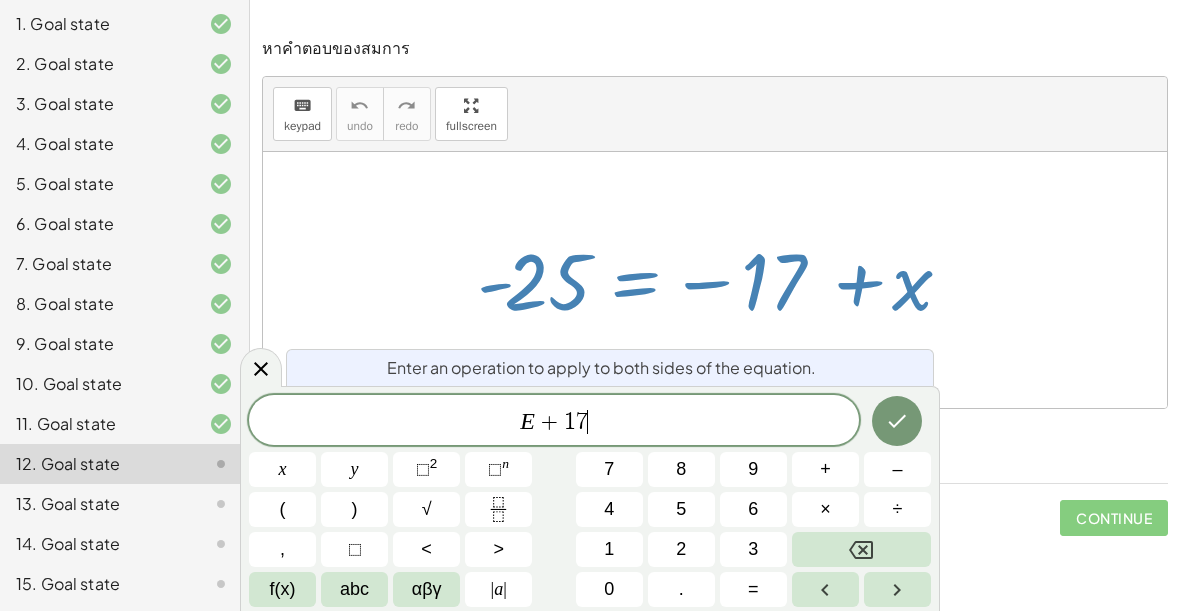 click 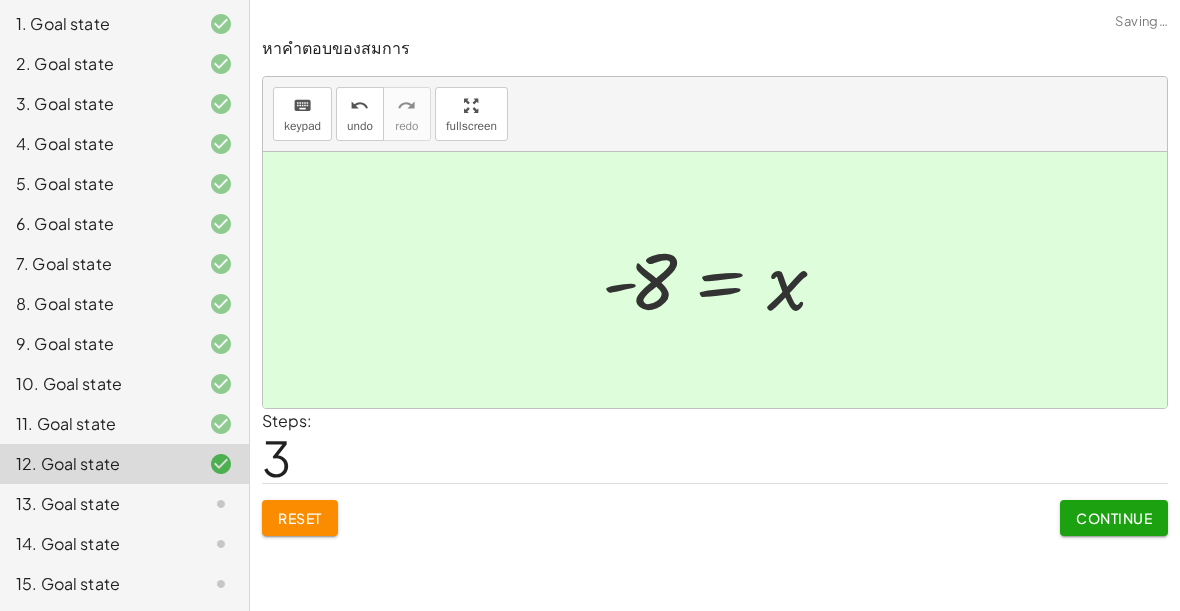 click on "Continue" 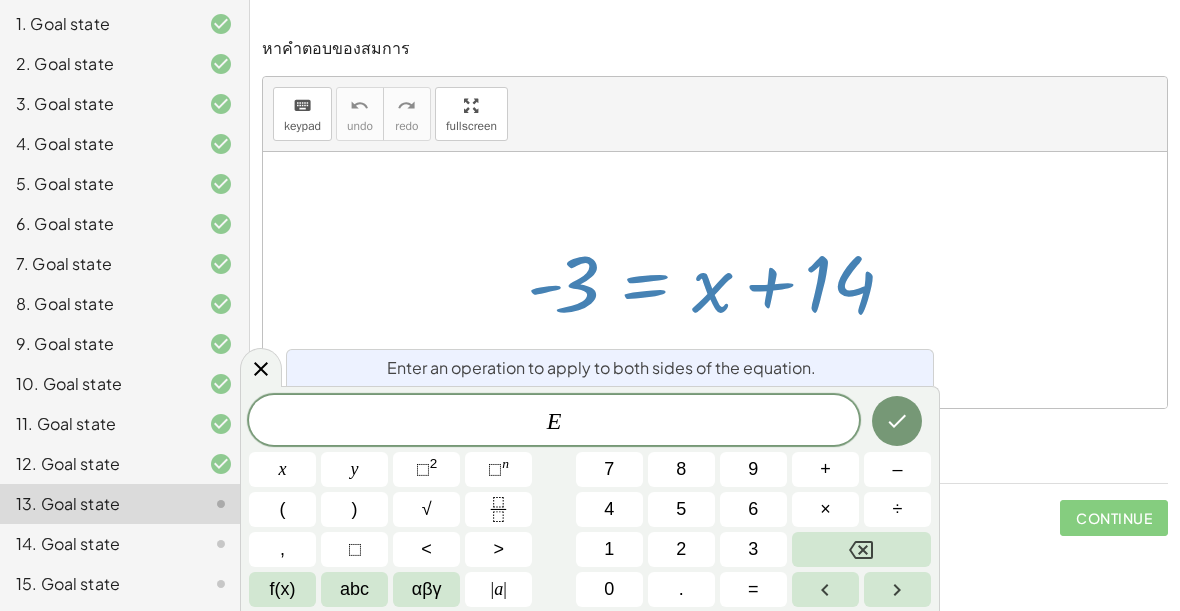 click on "–" at bounding box center [897, 469] 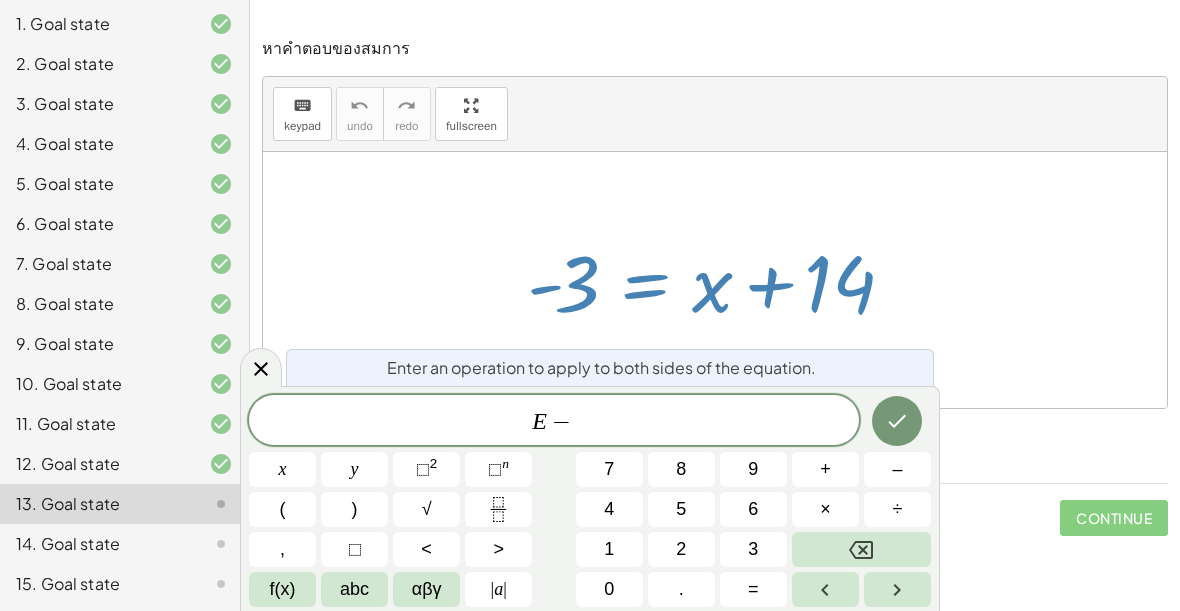 click on "1" at bounding box center (609, 549) 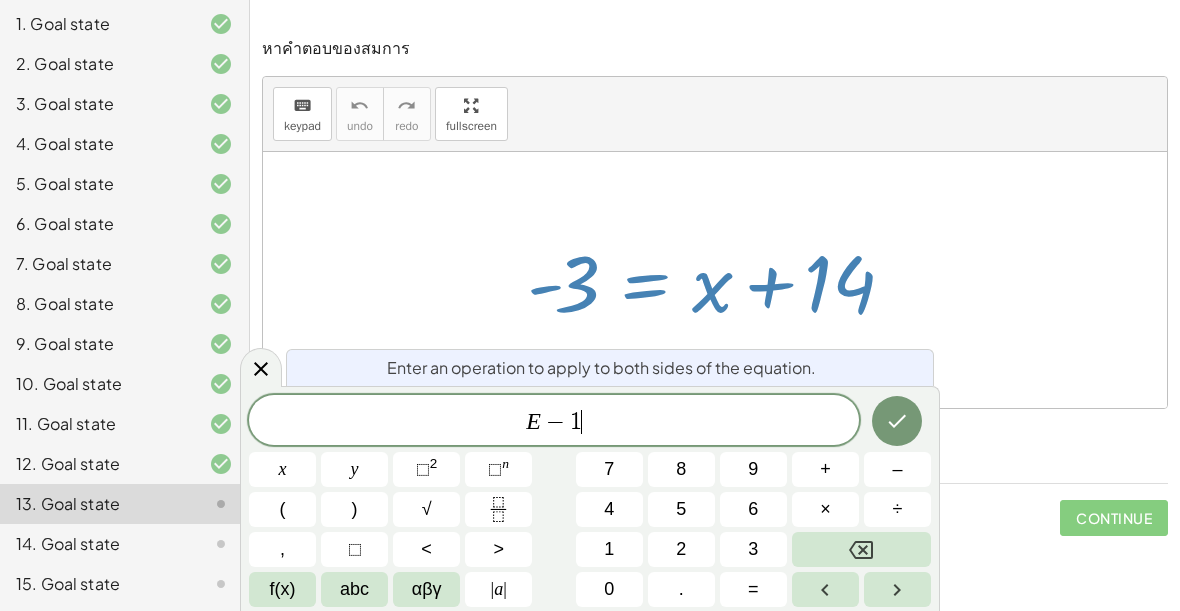 click on "1" at bounding box center [609, 549] 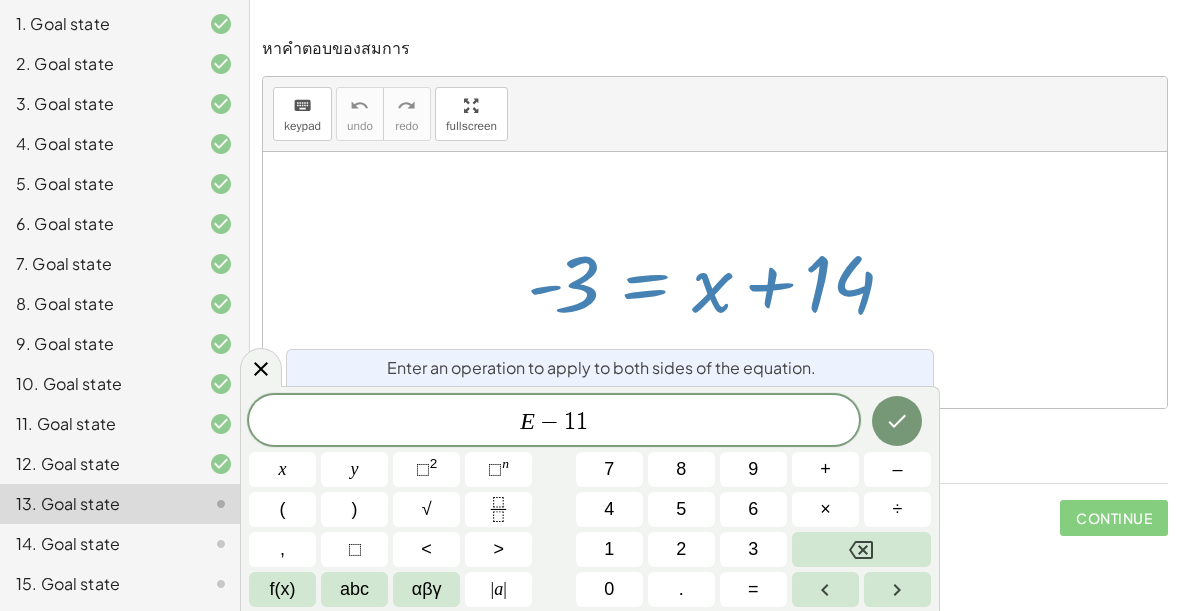 click at bounding box center [861, 549] 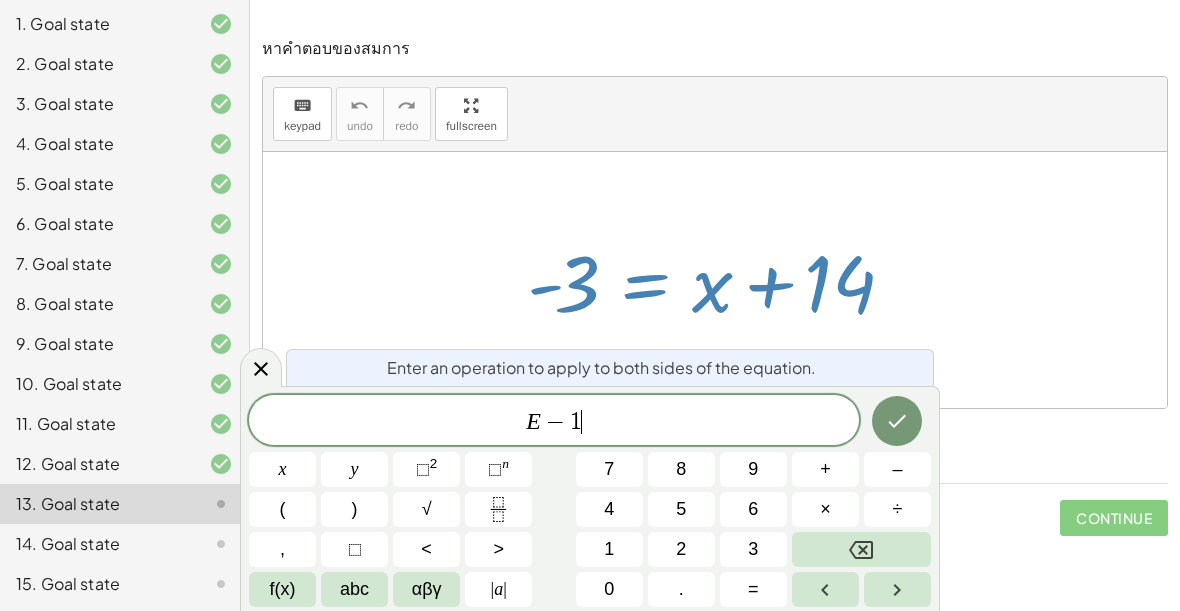click on "4" at bounding box center (609, 509) 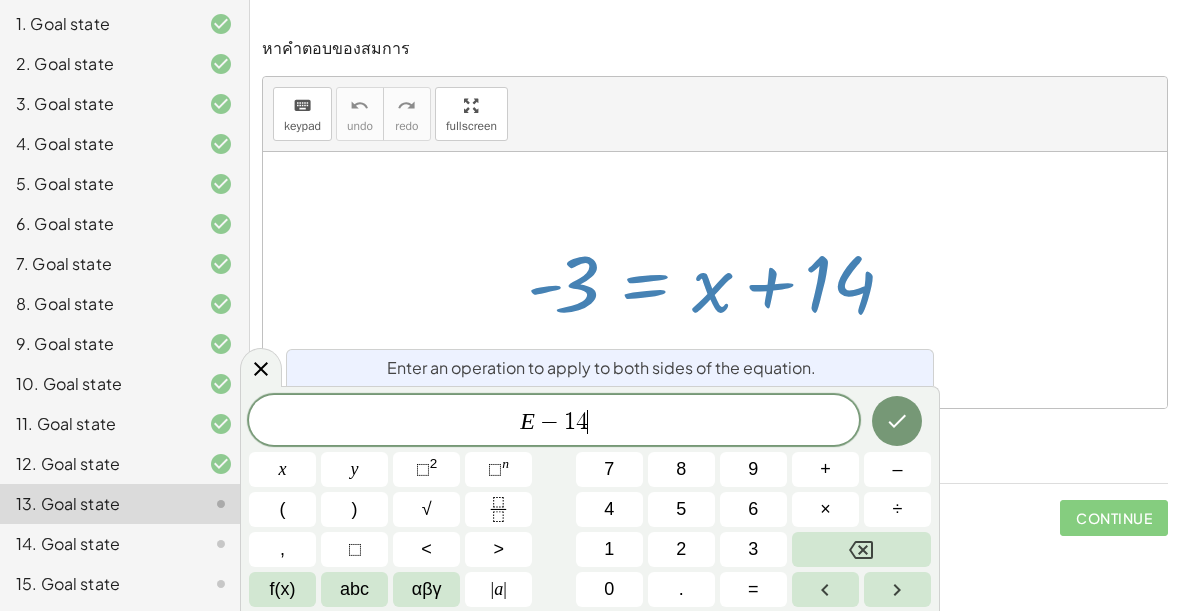 click at bounding box center [897, 421] 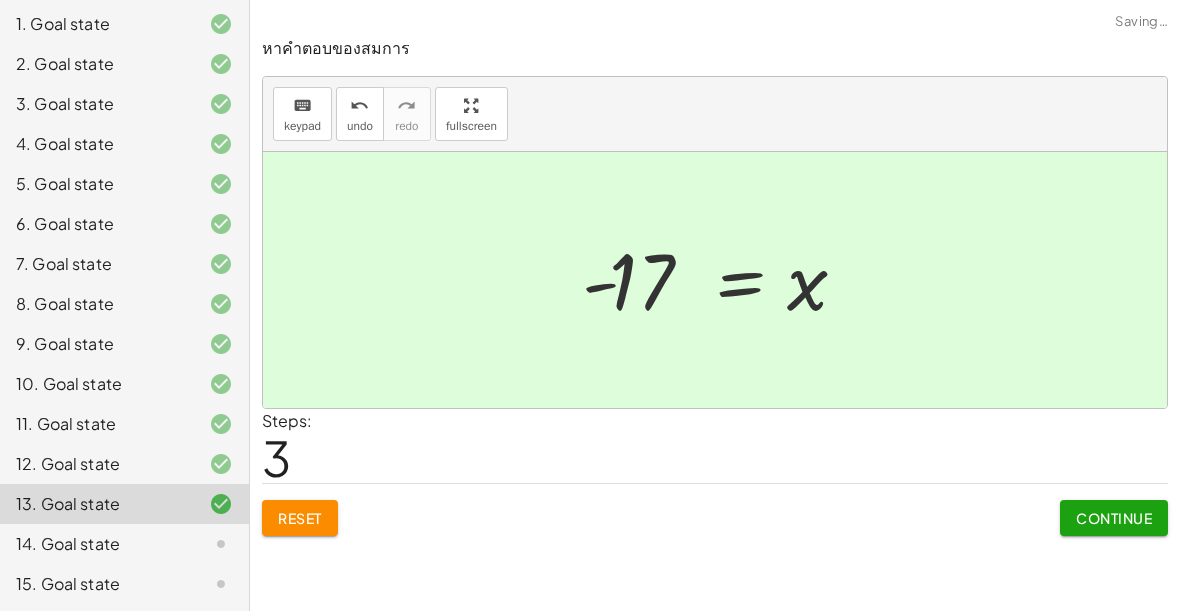 click on "Continue" at bounding box center (1114, 518) 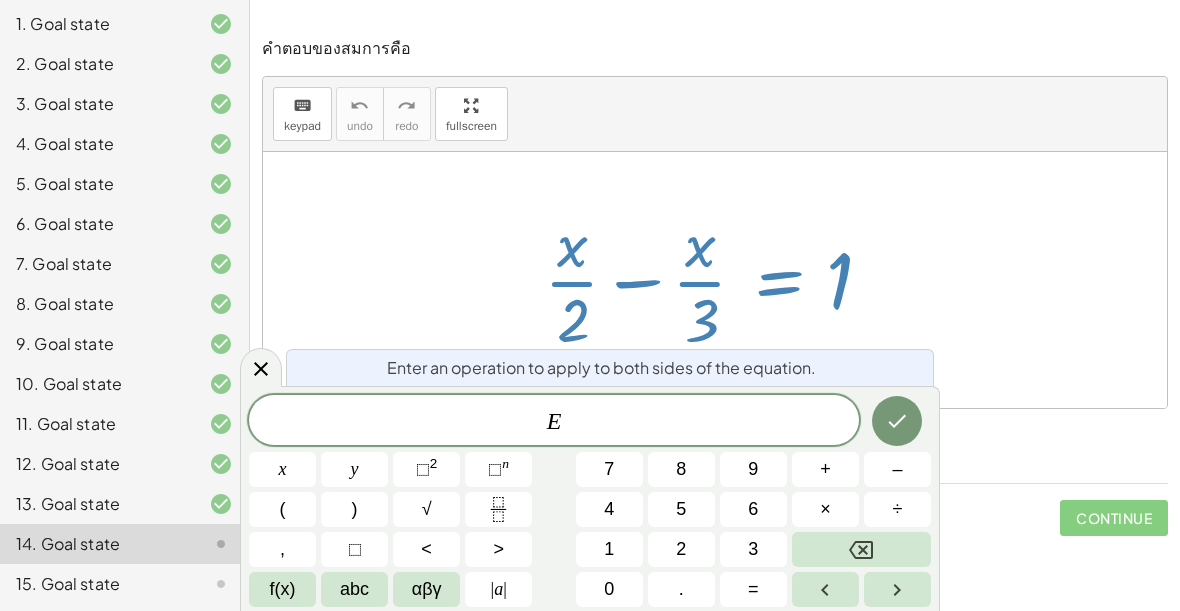 click on "×" at bounding box center (825, 509) 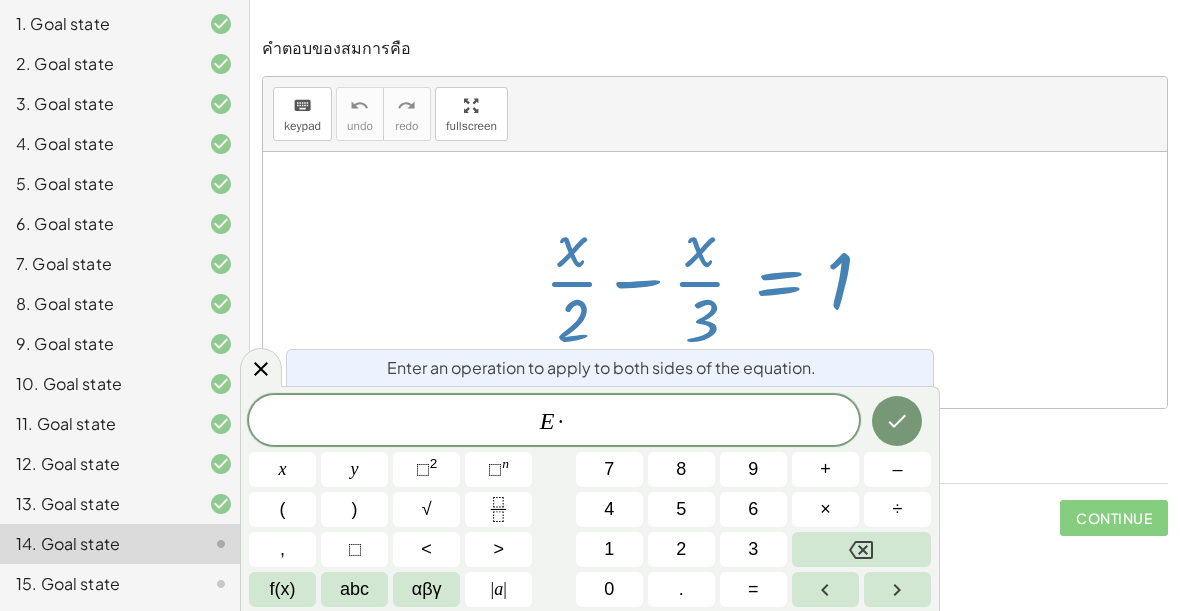 click on "6" at bounding box center [753, 509] 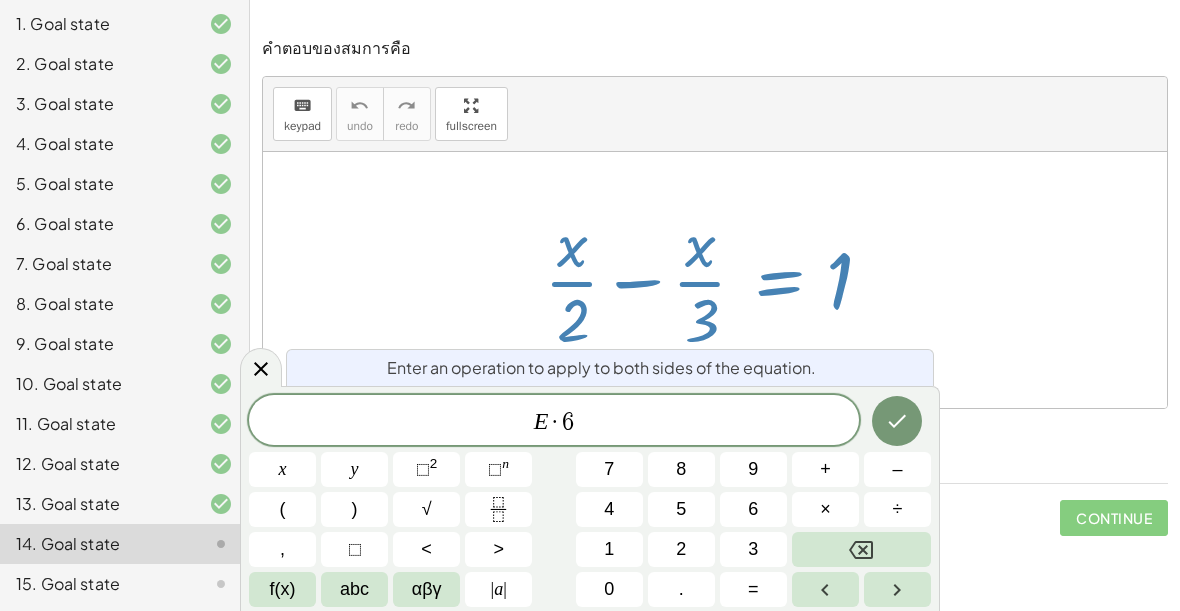 click 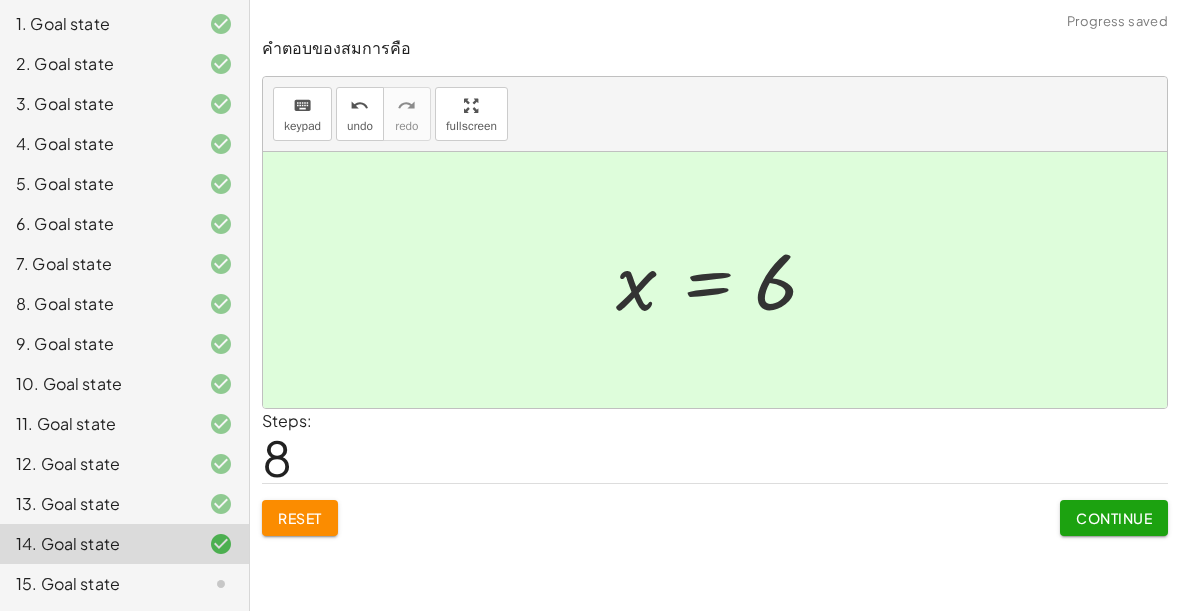 click on "Continue" 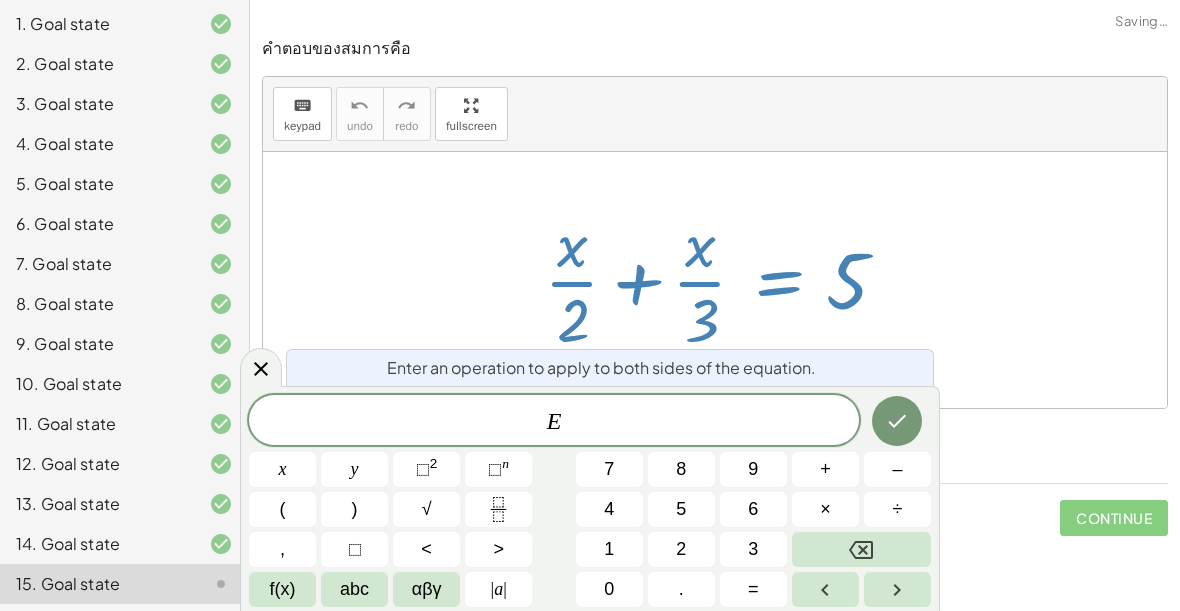 click on "×" at bounding box center (825, 509) 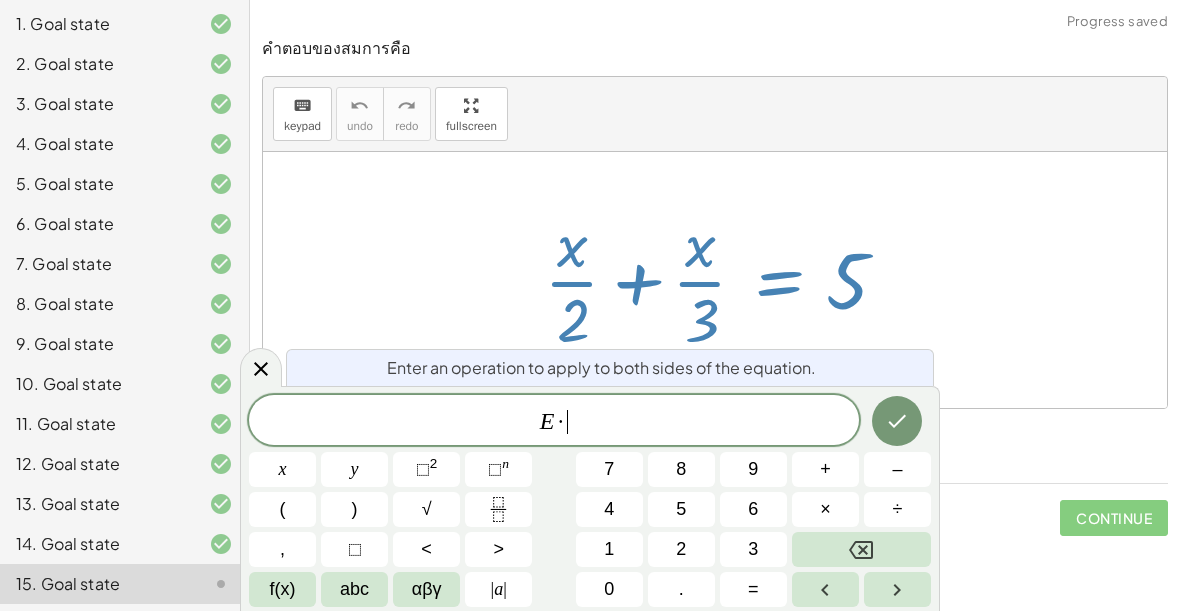 click on "6" at bounding box center (753, 509) 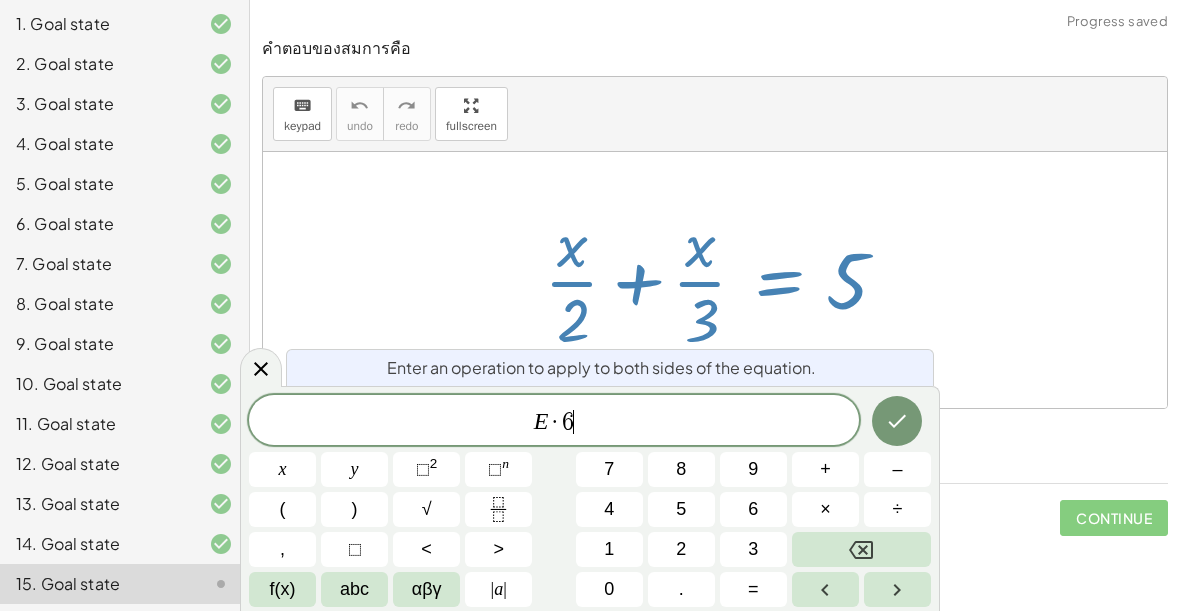 click at bounding box center [897, 421] 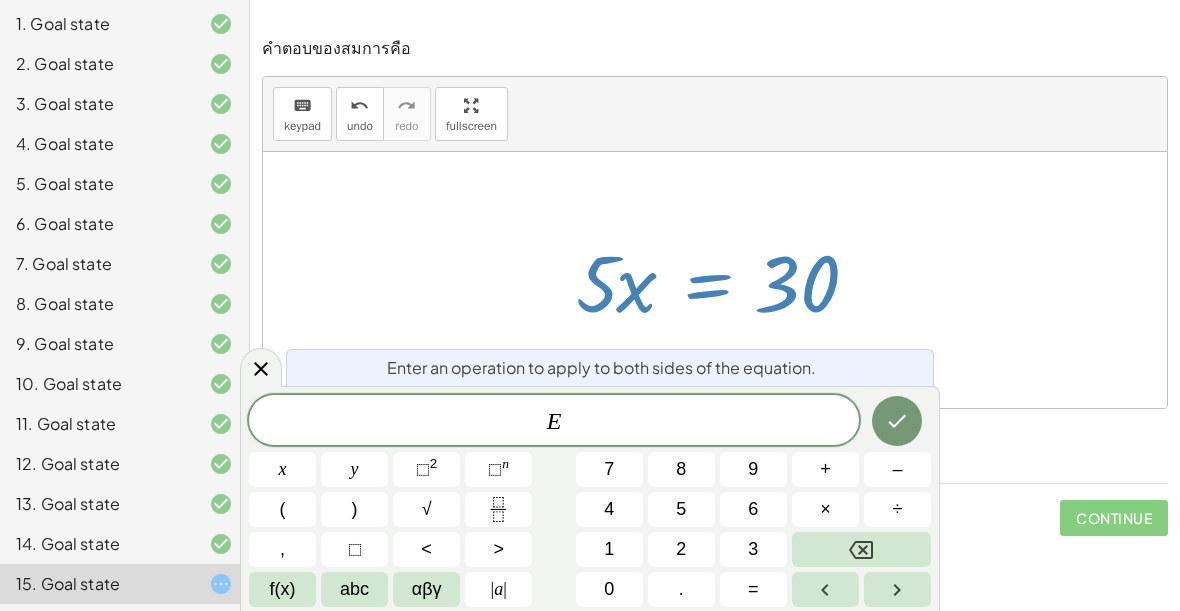 click on "÷" at bounding box center [898, 509] 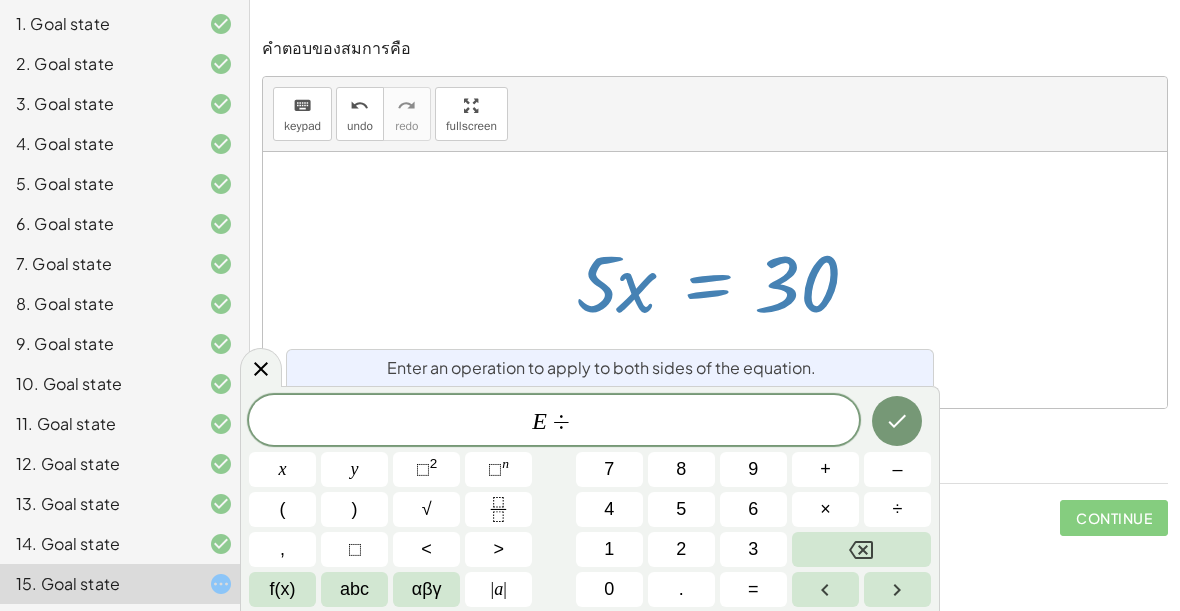 click on "5" at bounding box center [681, 509] 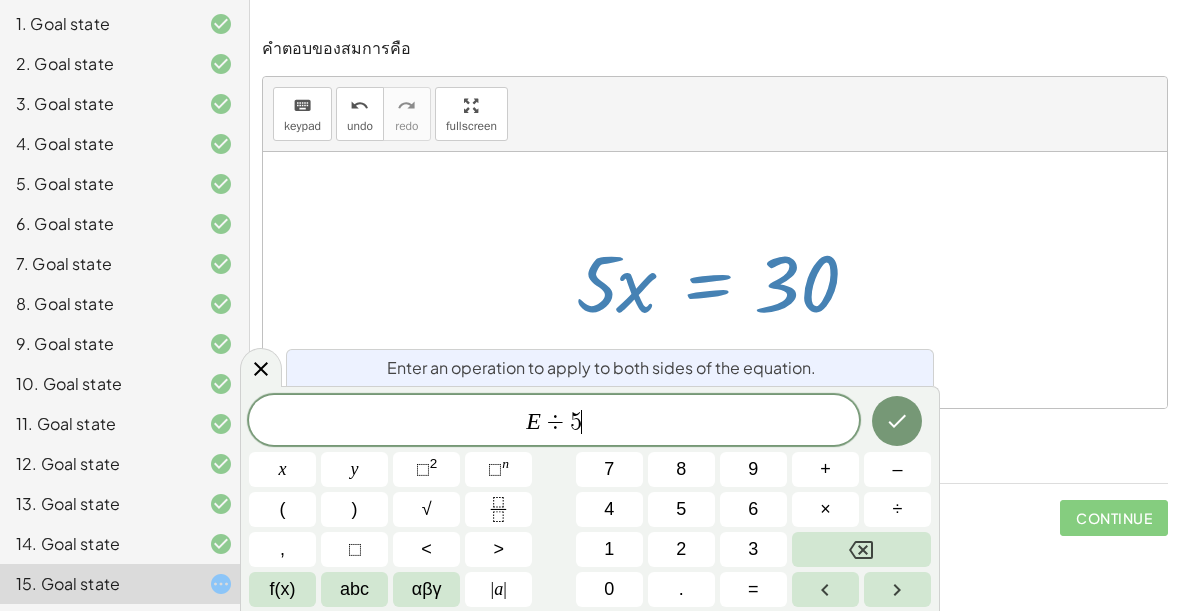 click 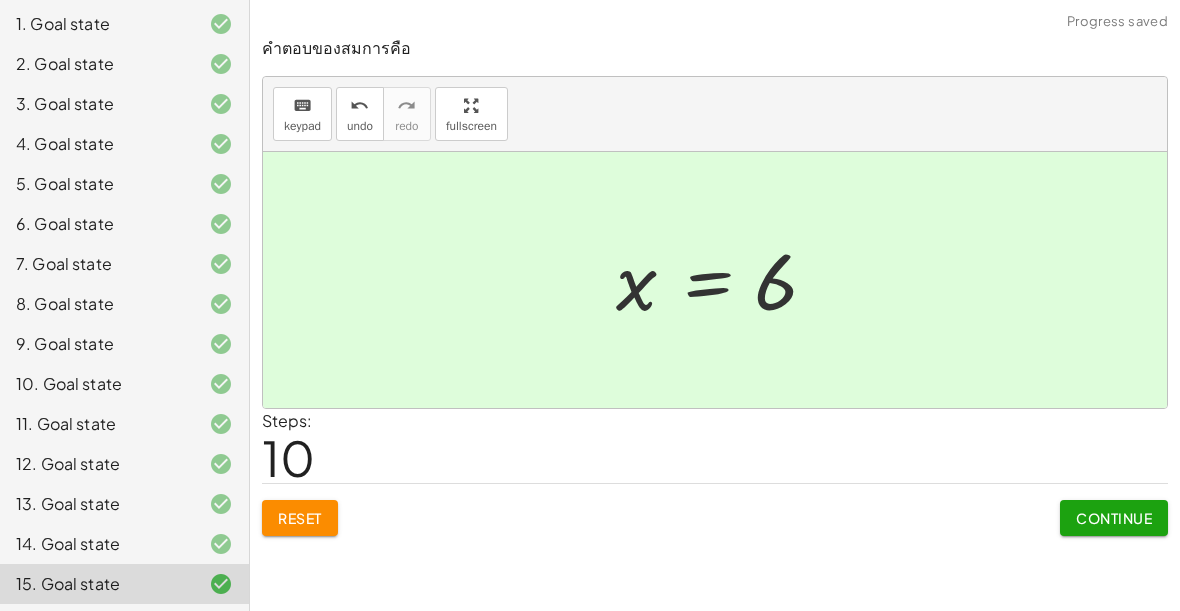 click on "Continue" 